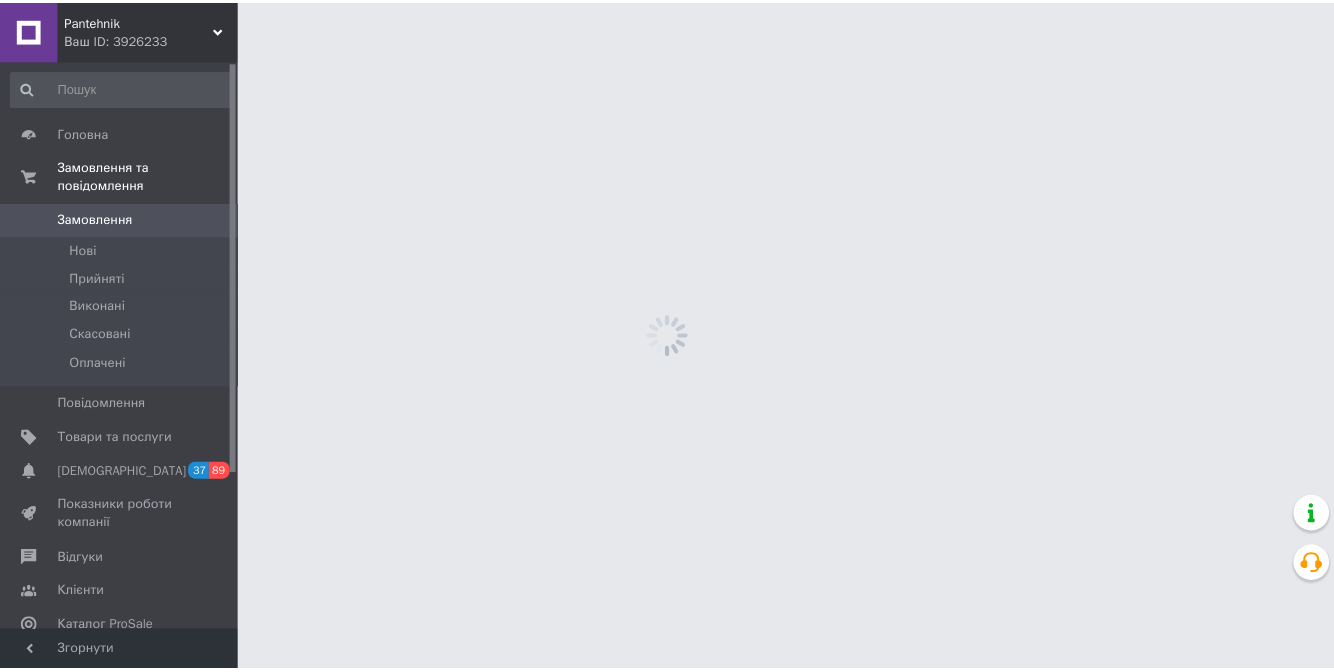 scroll, scrollTop: 0, scrollLeft: 0, axis: both 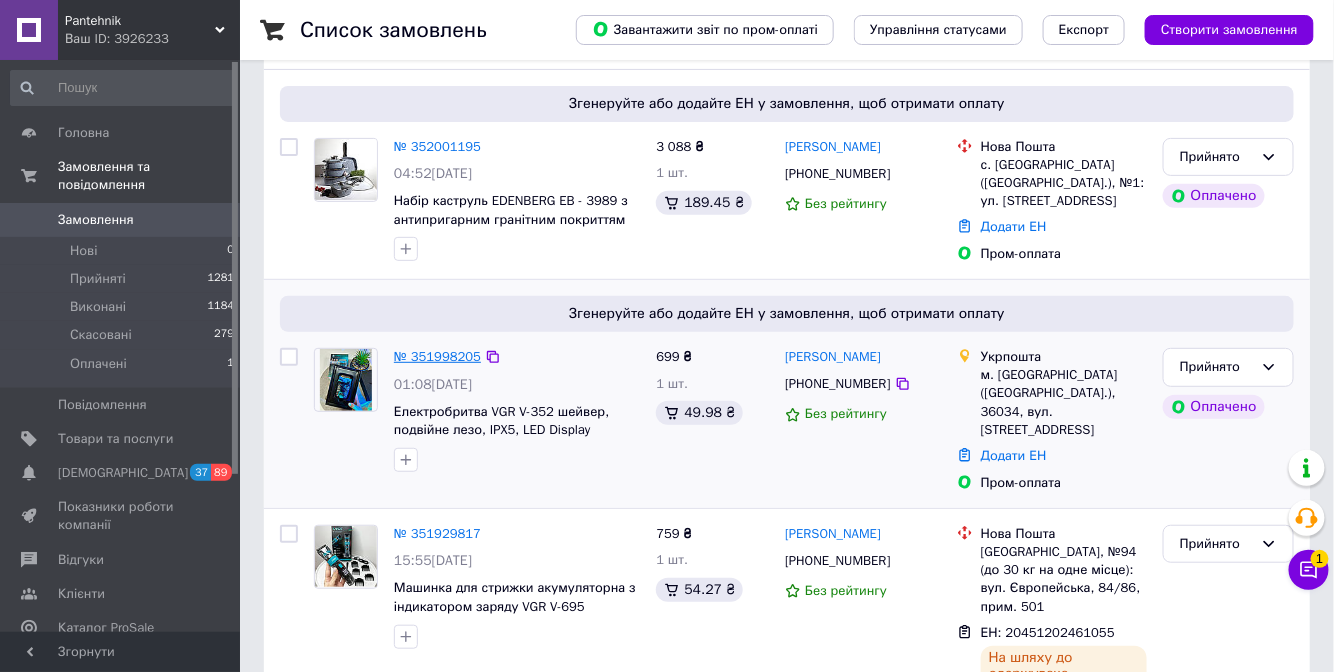 click on "№ 351998205" at bounding box center [437, 356] 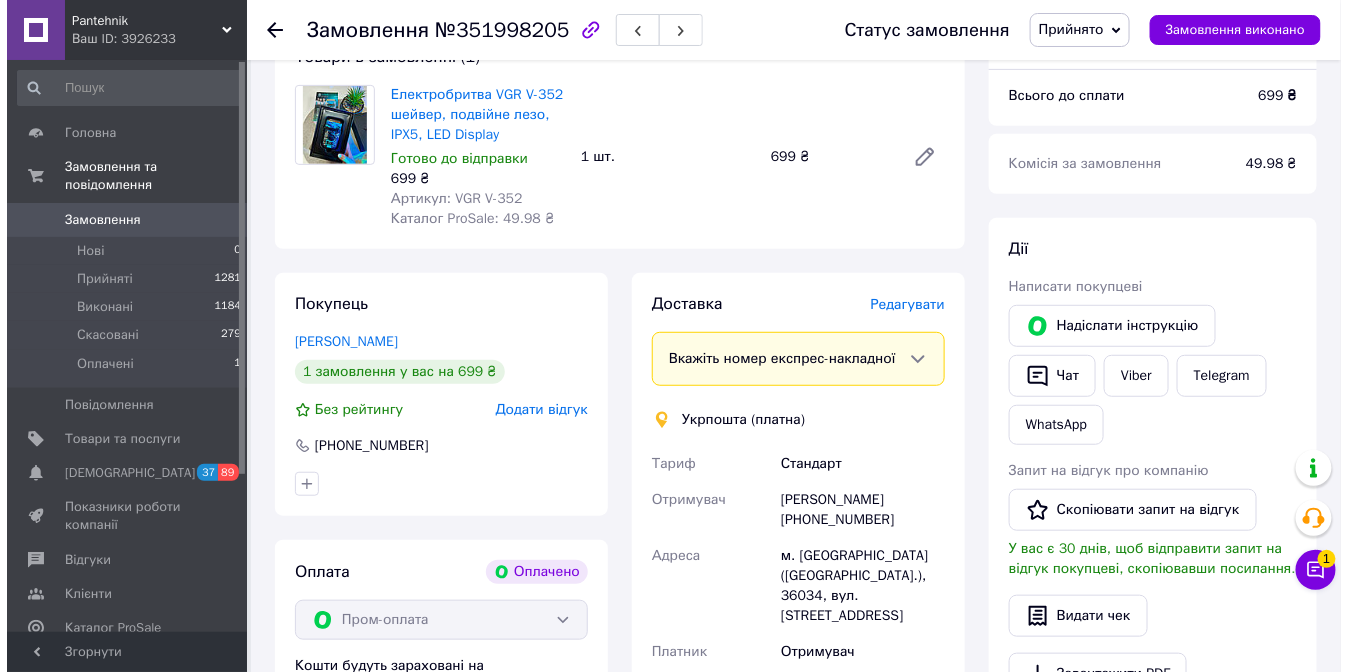 scroll, scrollTop: 256, scrollLeft: 0, axis: vertical 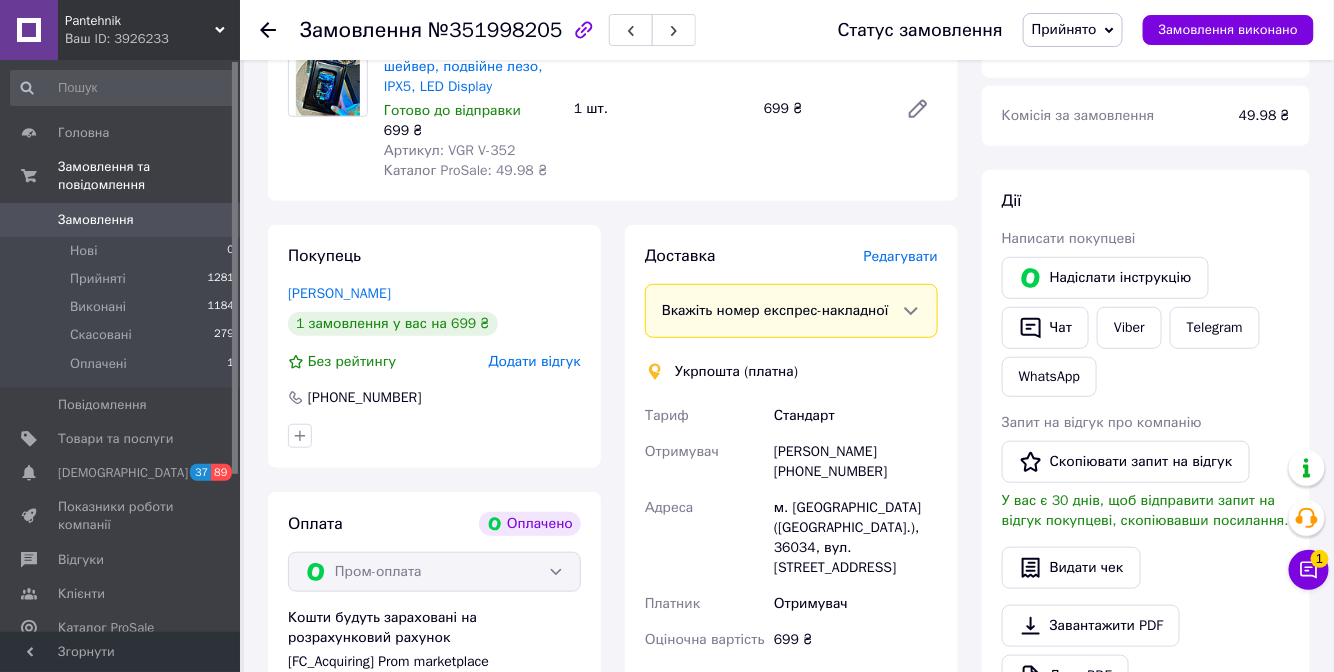 click on "Редагувати" at bounding box center (901, 256) 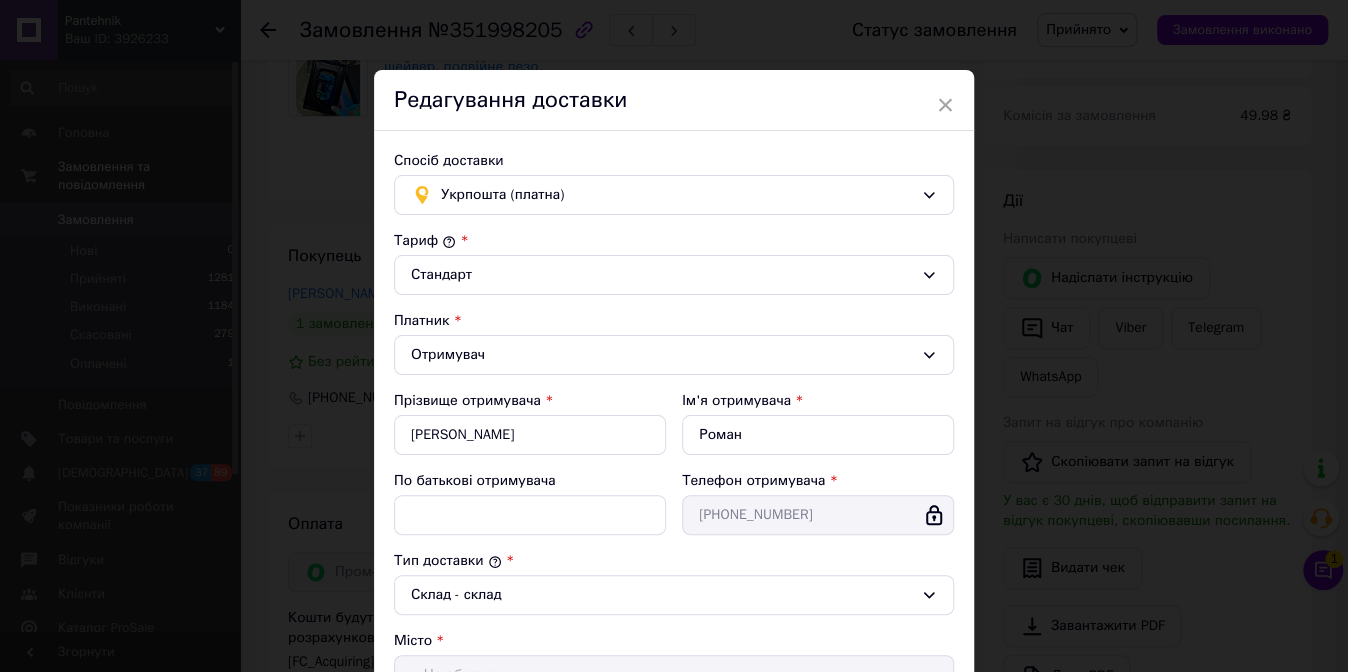 scroll, scrollTop: 114, scrollLeft: 0, axis: vertical 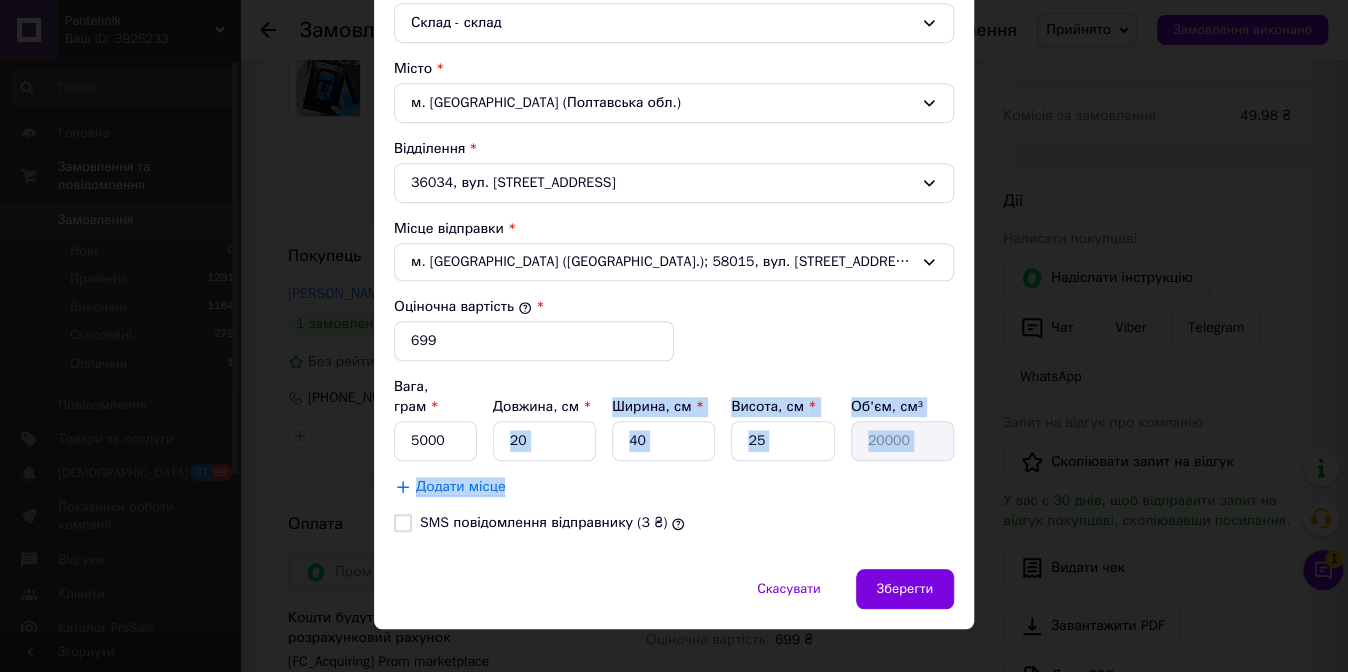 click on "Вага, грам   * 5000 Довжина, см   * 20 Ширина, см   * 40 Висота, см   * 25 Об'єм, см³ 20000 Додати місце" at bounding box center (674, 437) 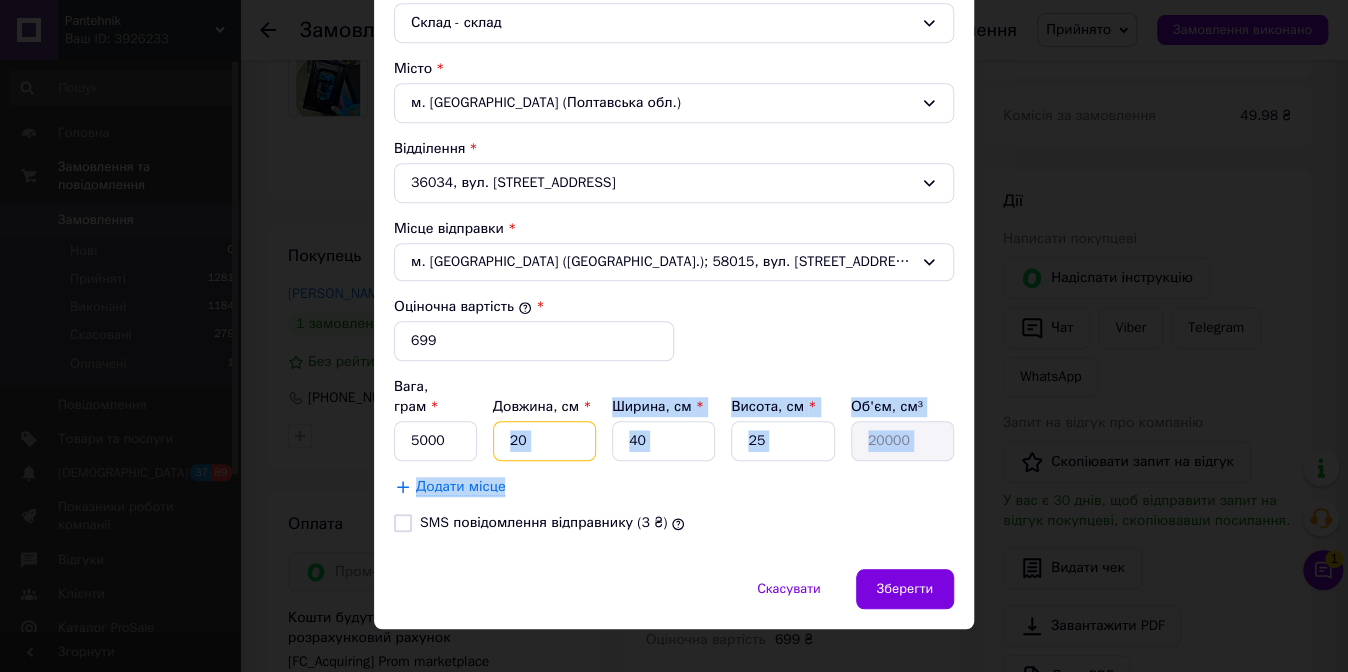 click on "20" at bounding box center [544, 441] 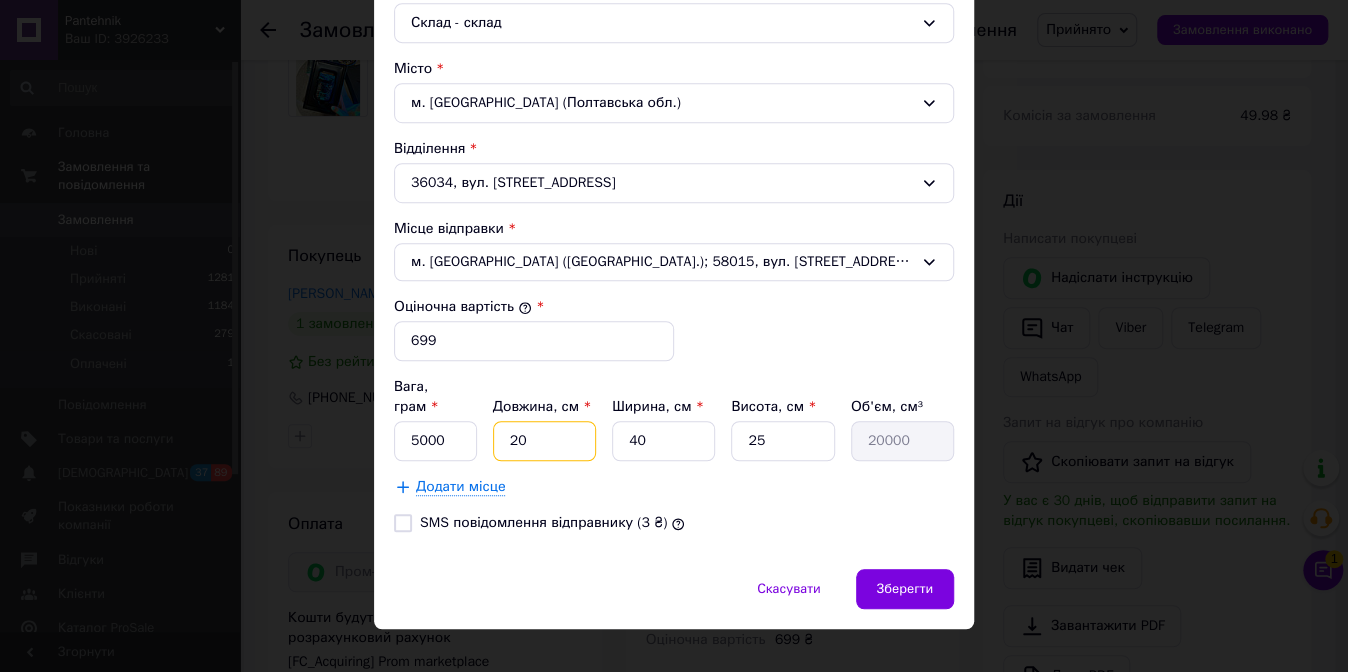 type on "2" 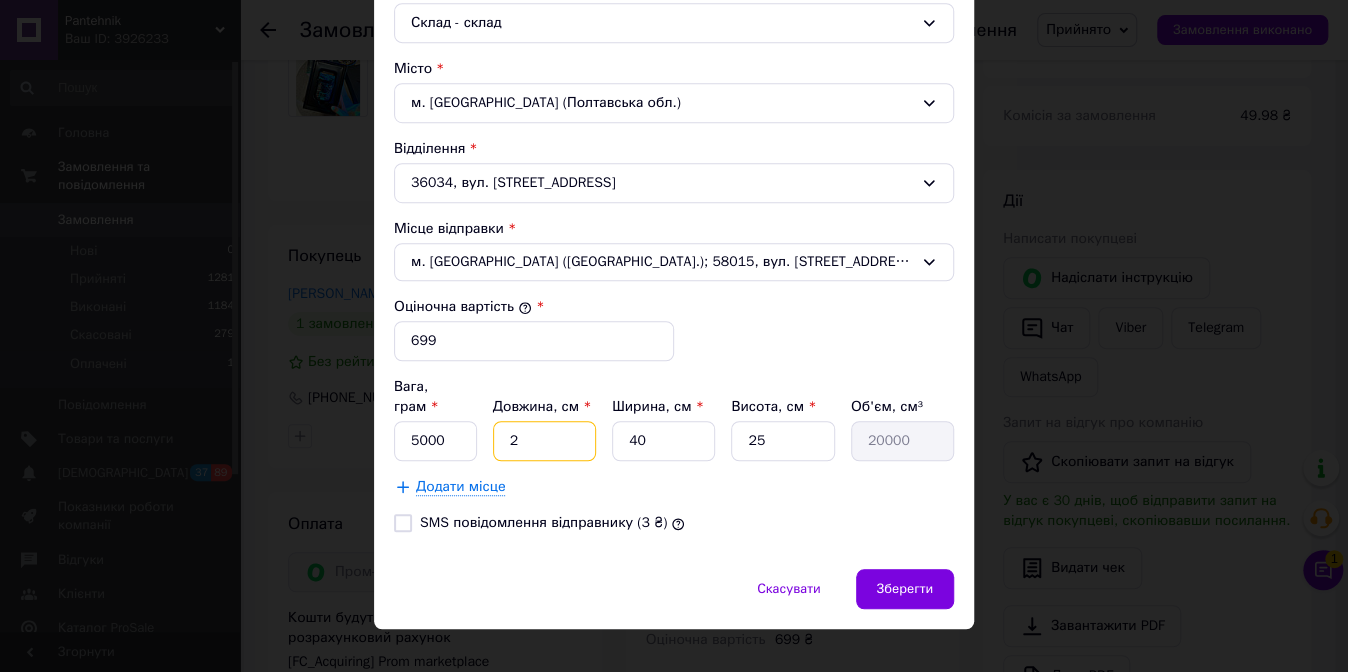 type on "2000" 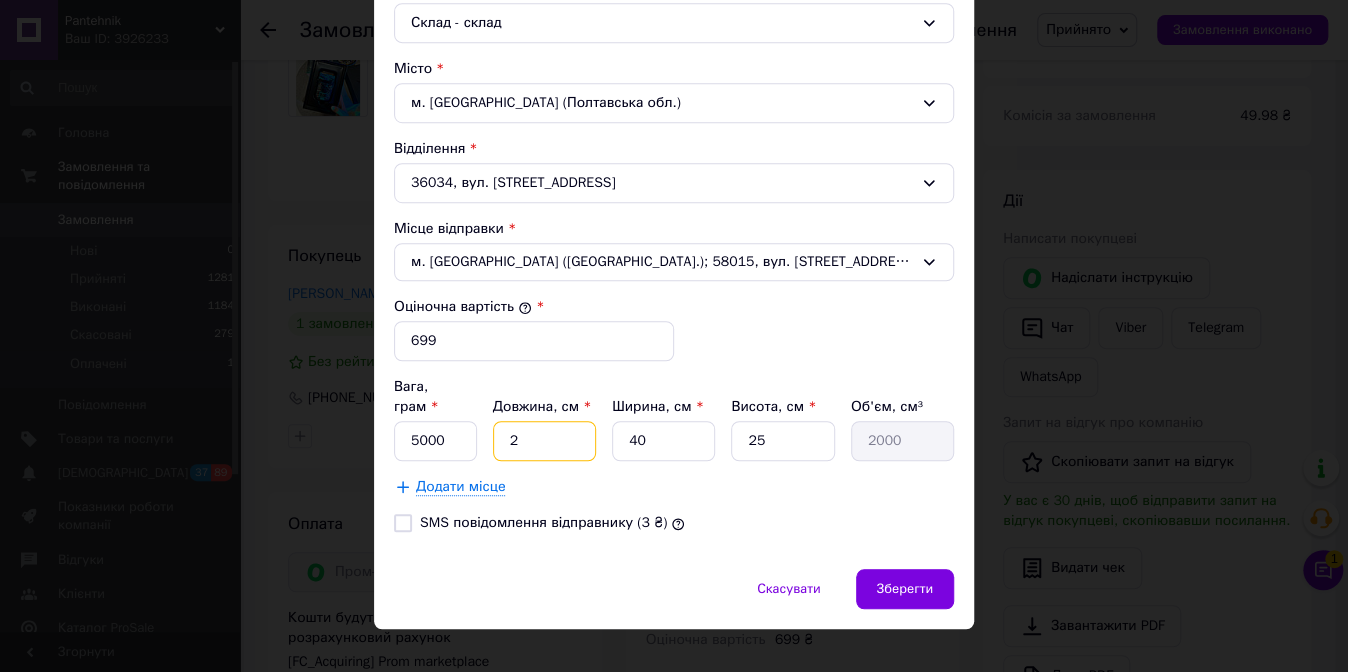 type 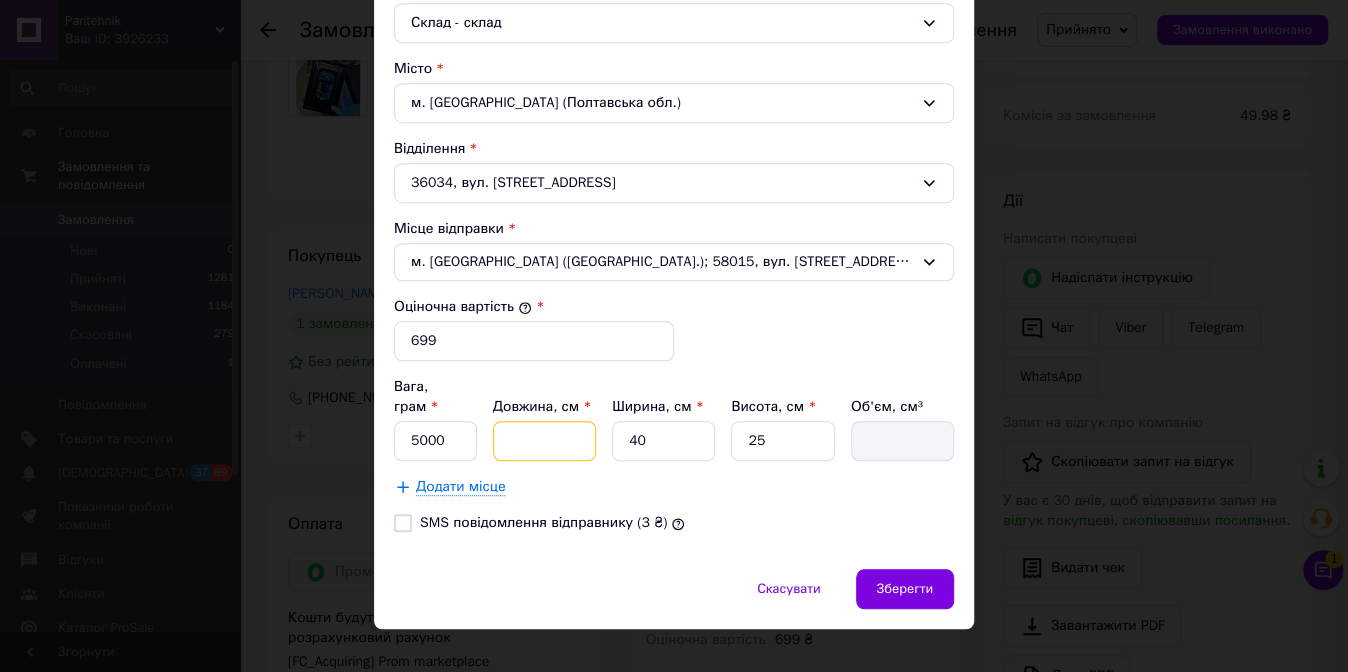 type on "5" 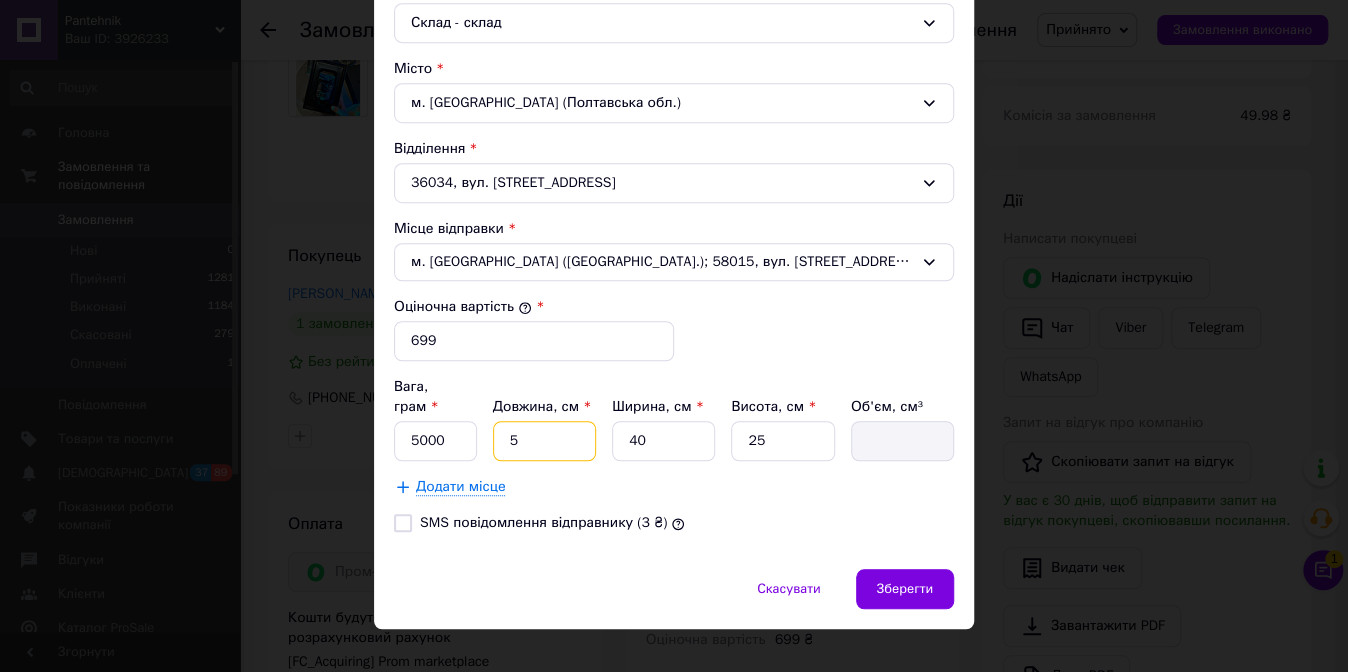 type on "5000" 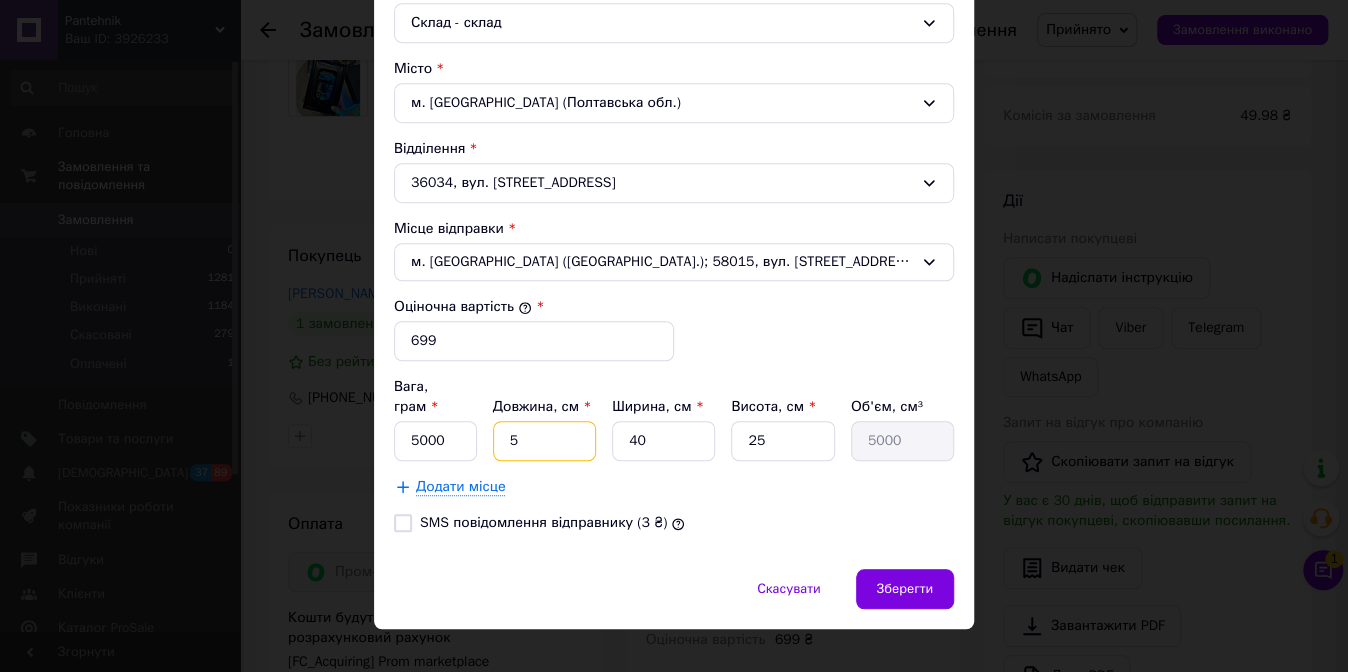 type on "5" 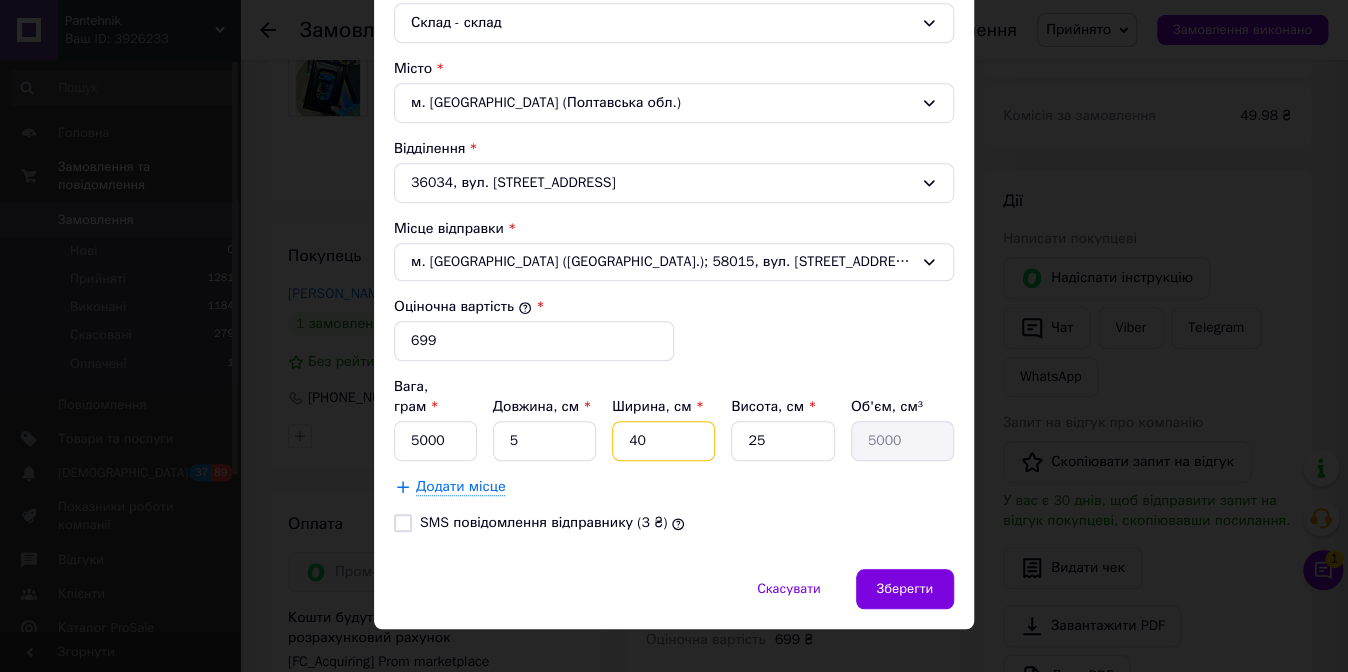 click on "40" at bounding box center (663, 441) 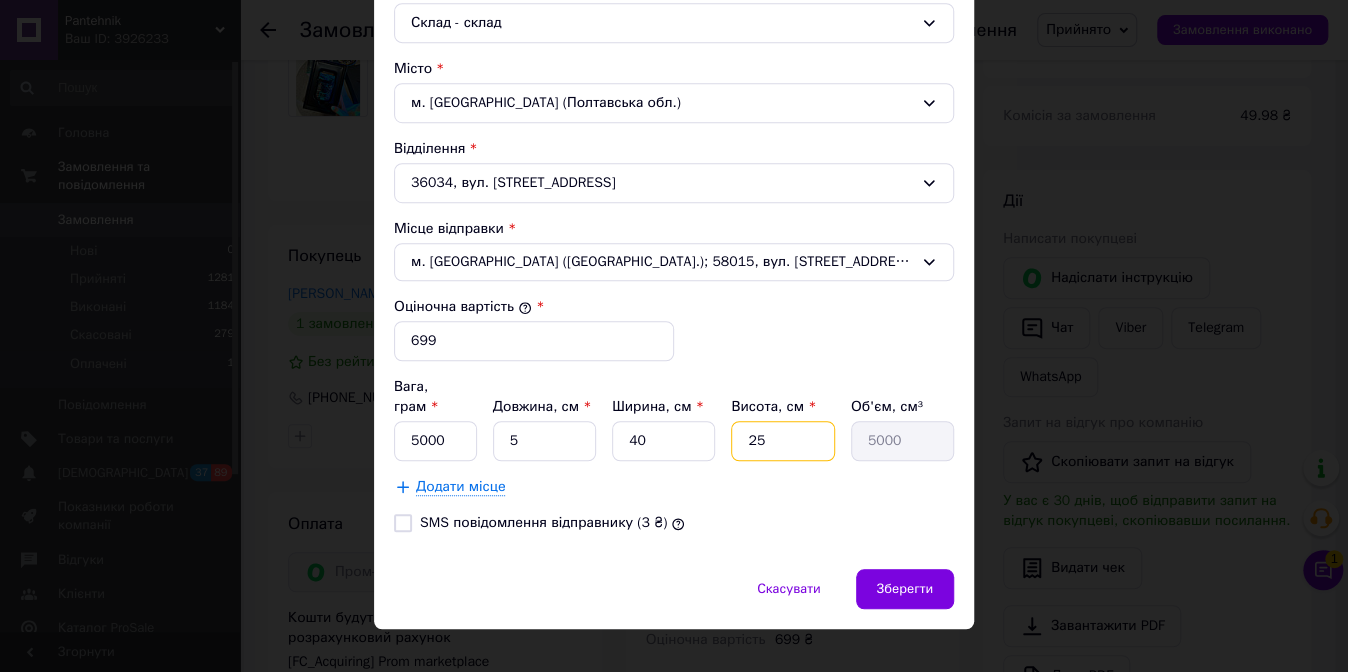 click on "25" at bounding box center [782, 441] 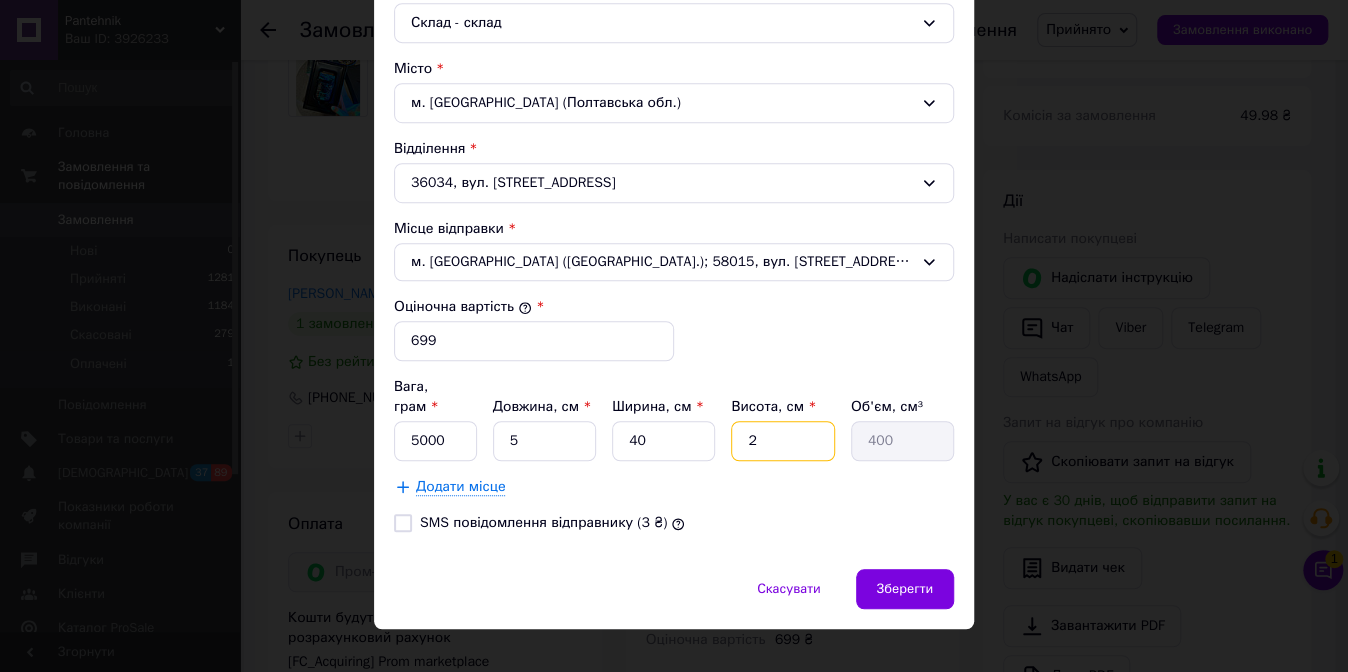 type 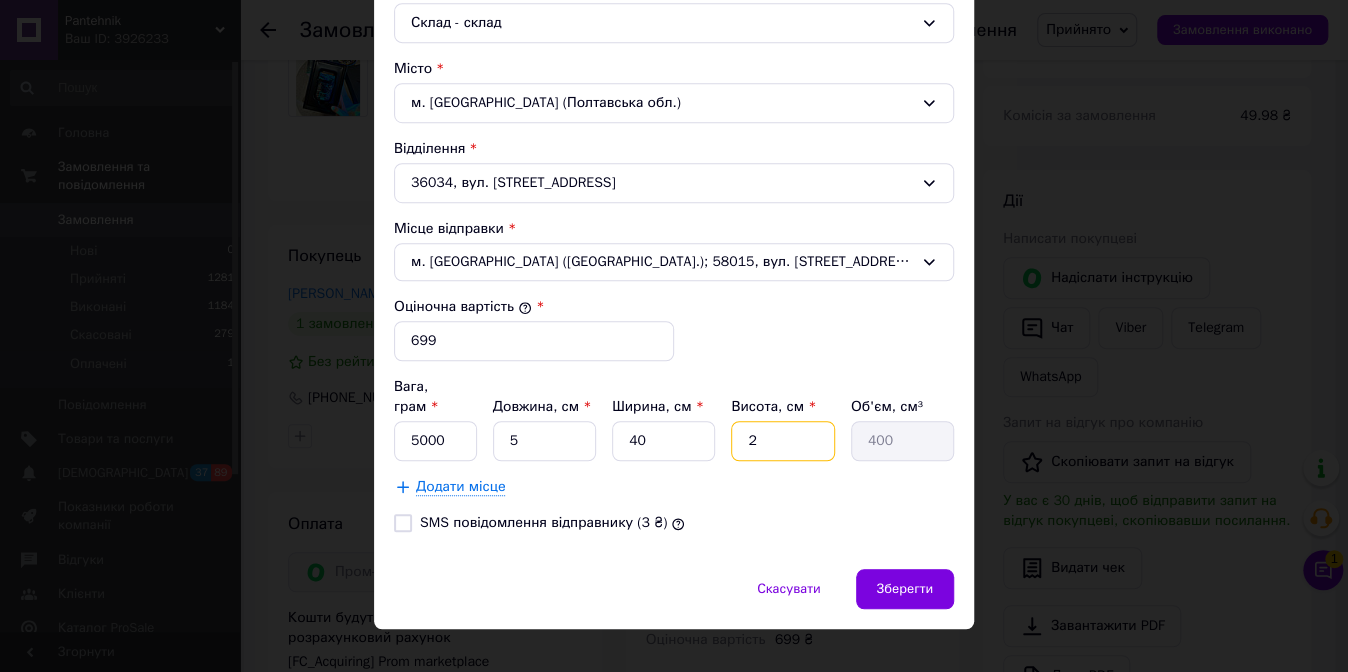 type 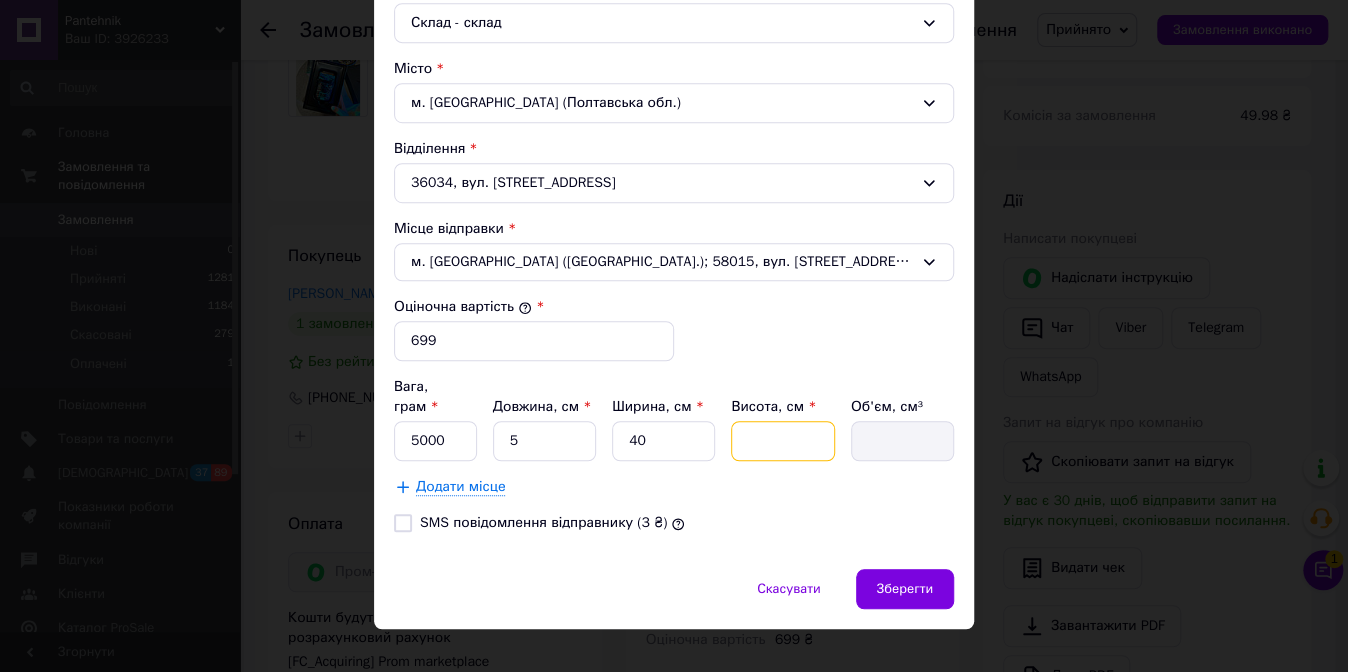 type on "1" 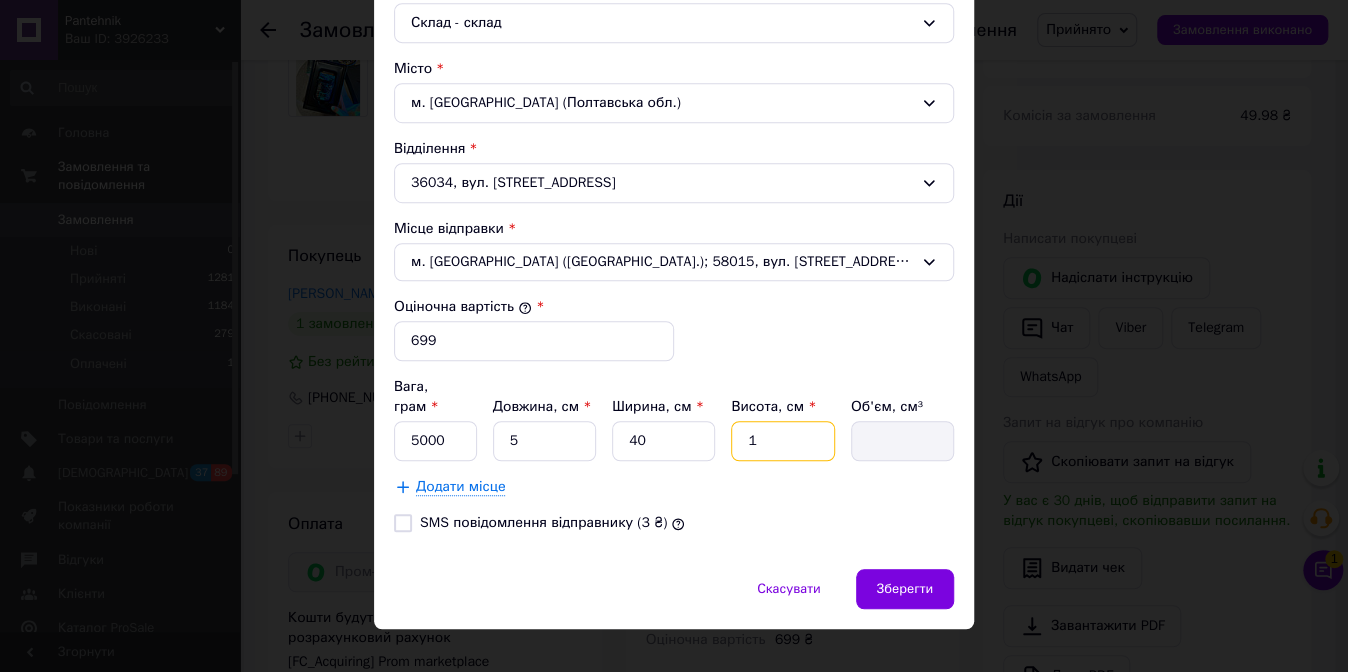 type on "200" 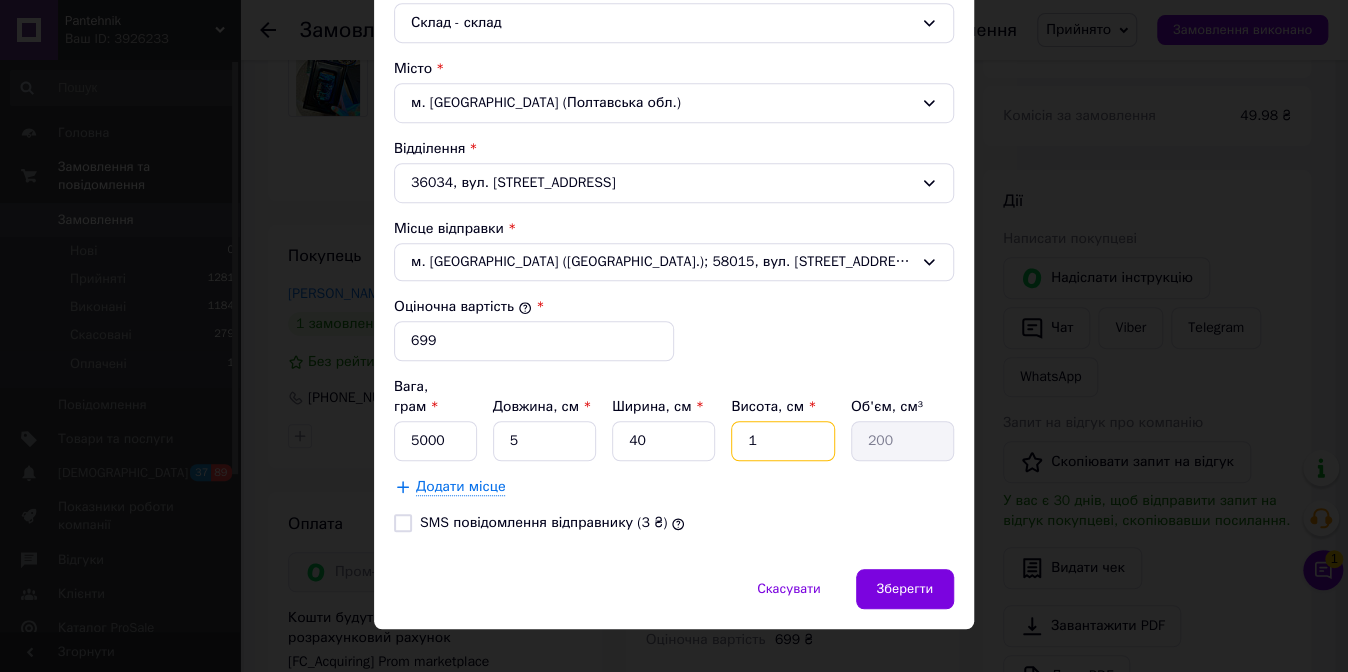 type on "10" 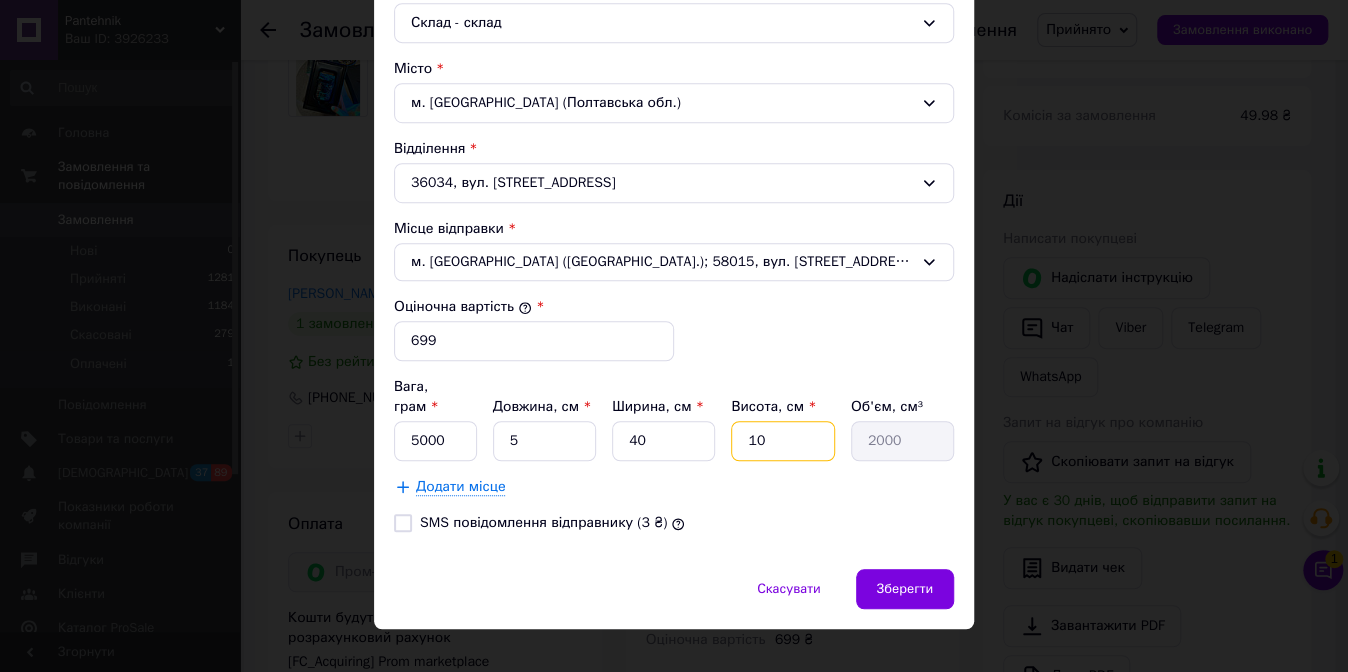 type on "10" 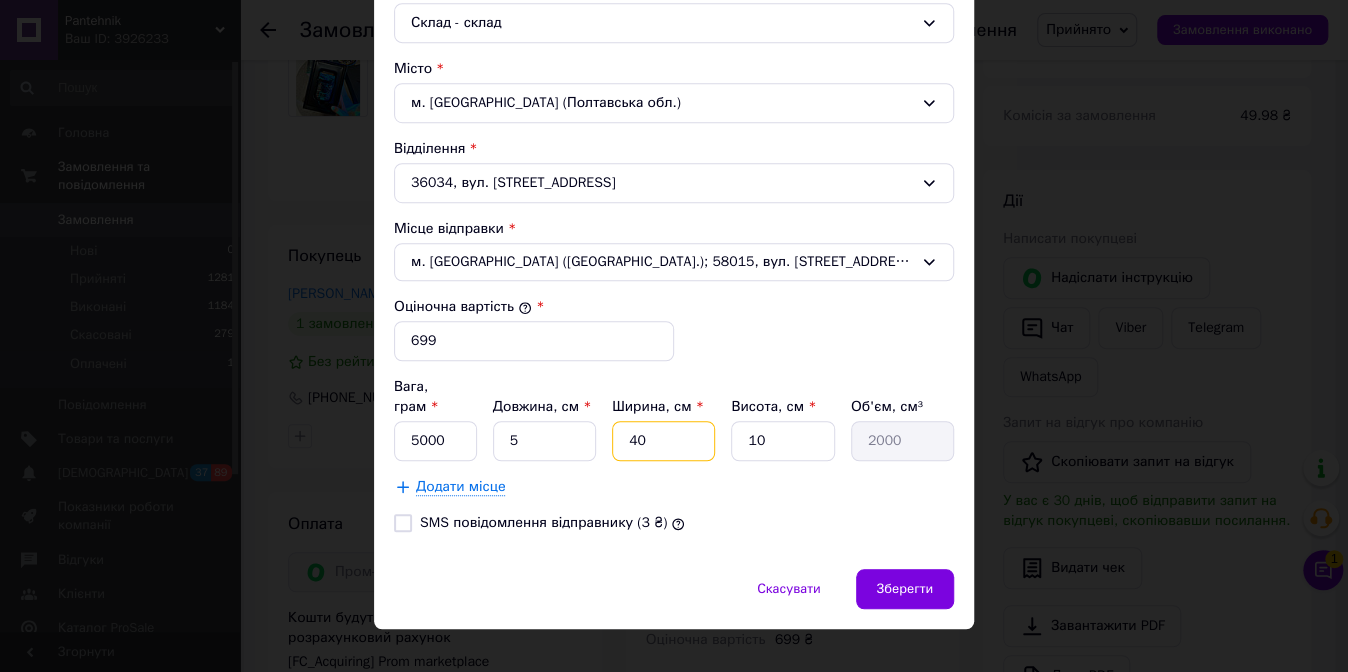 click on "40" at bounding box center [663, 441] 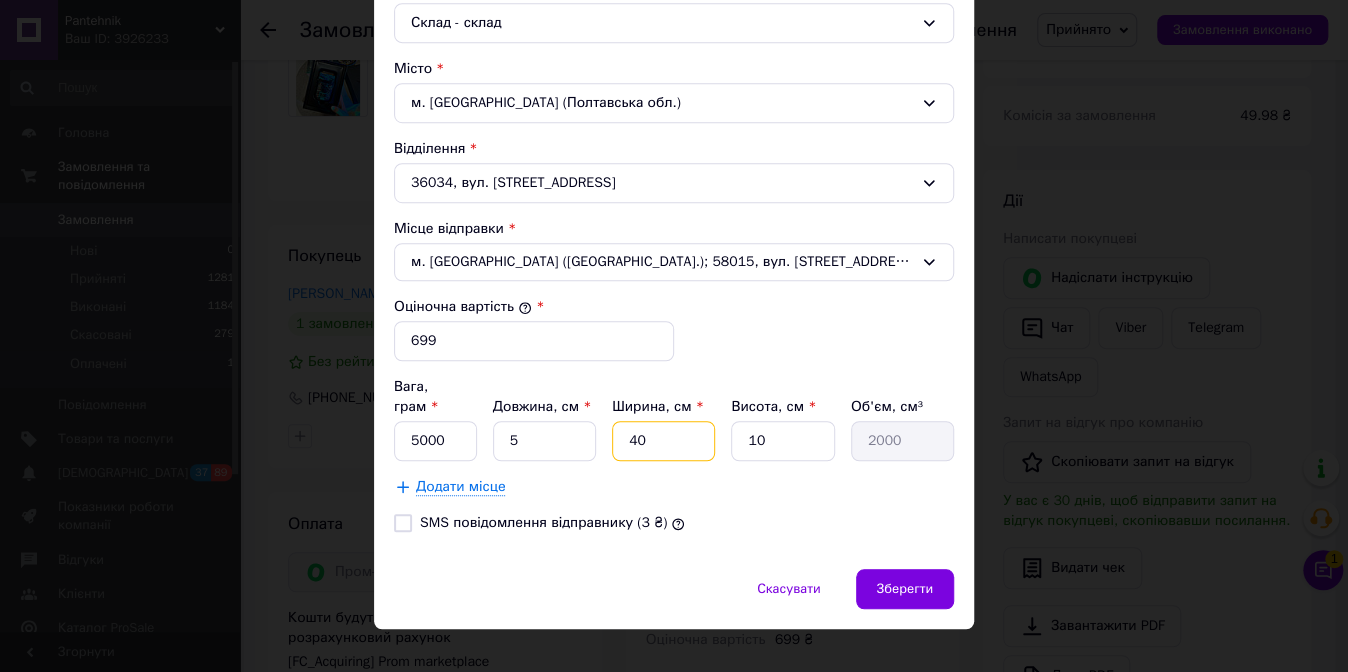 type on "4" 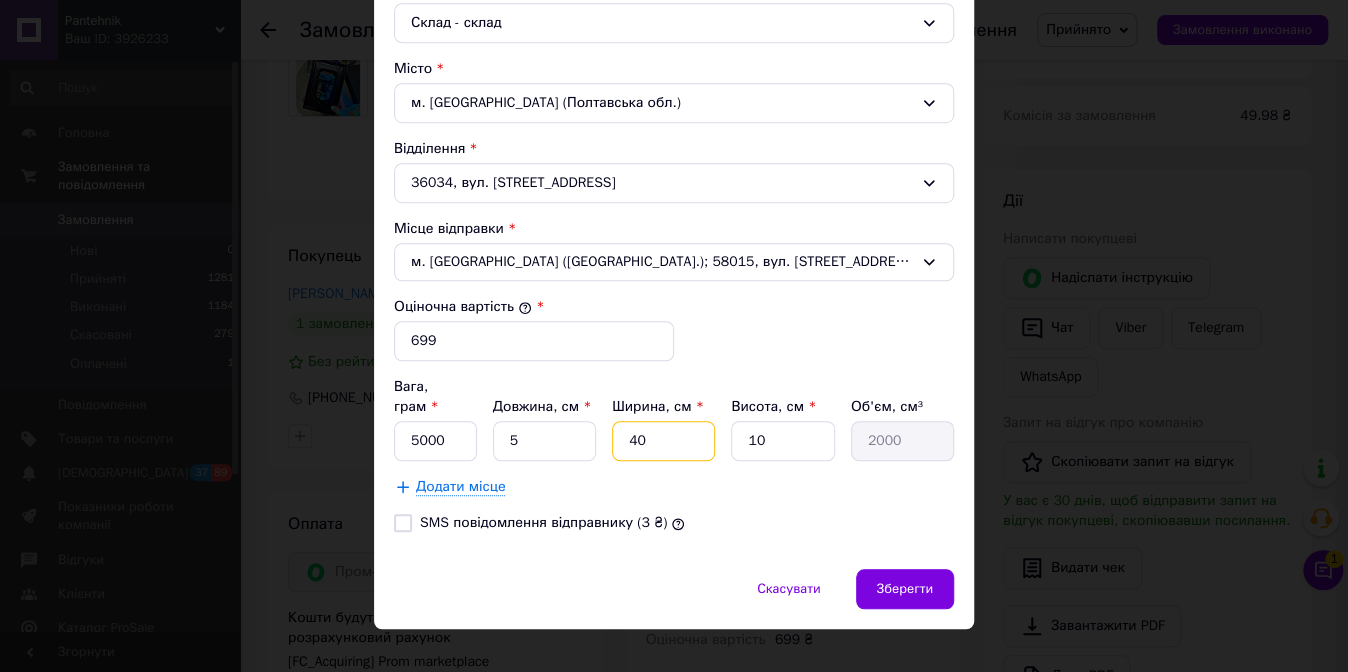 type on "200" 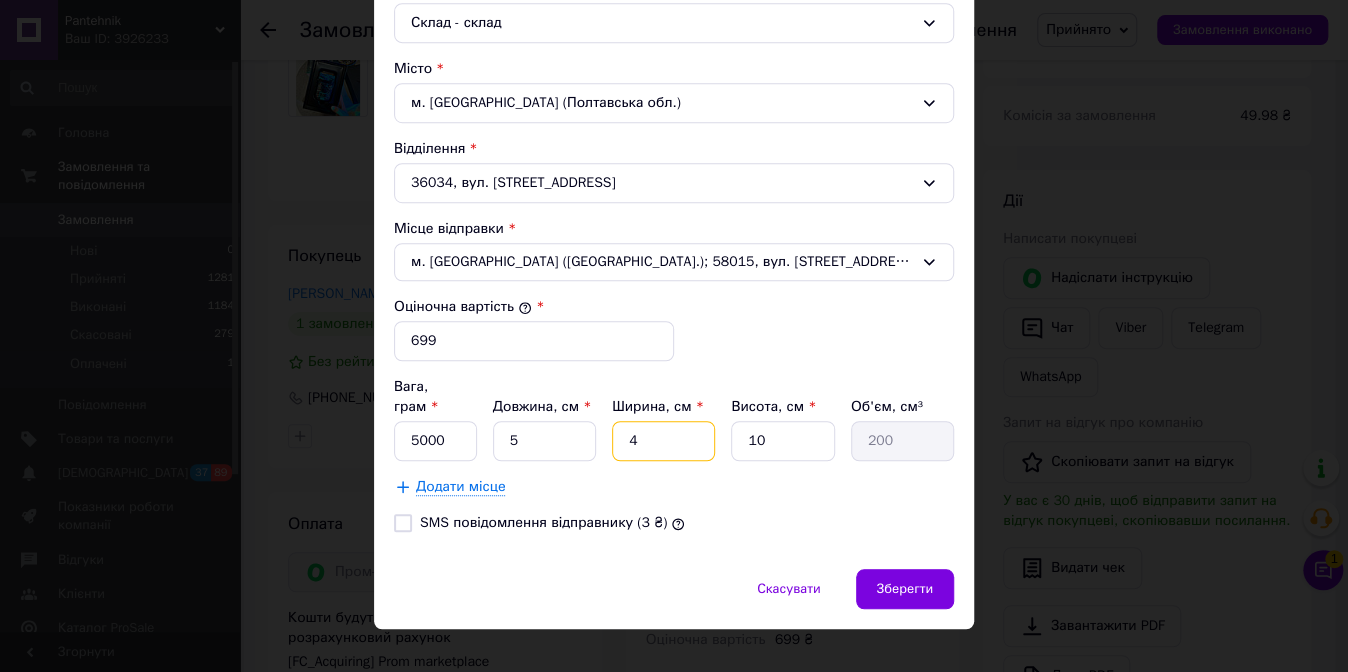 type 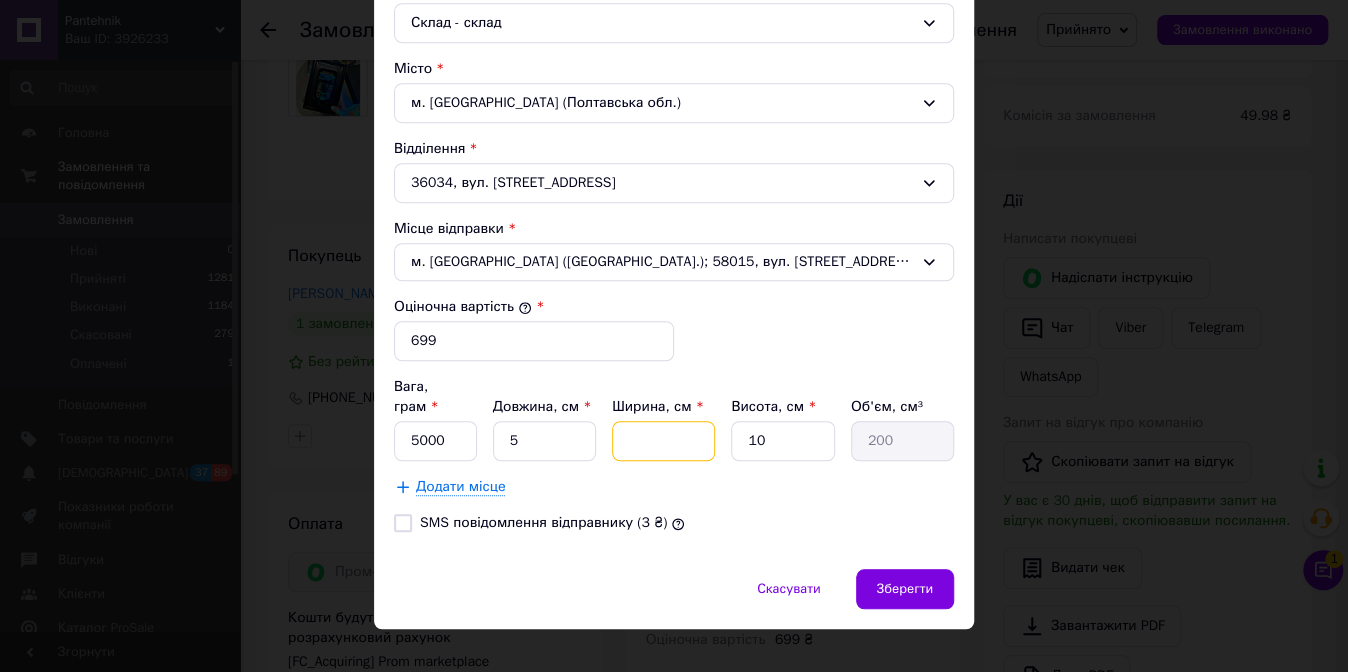 type 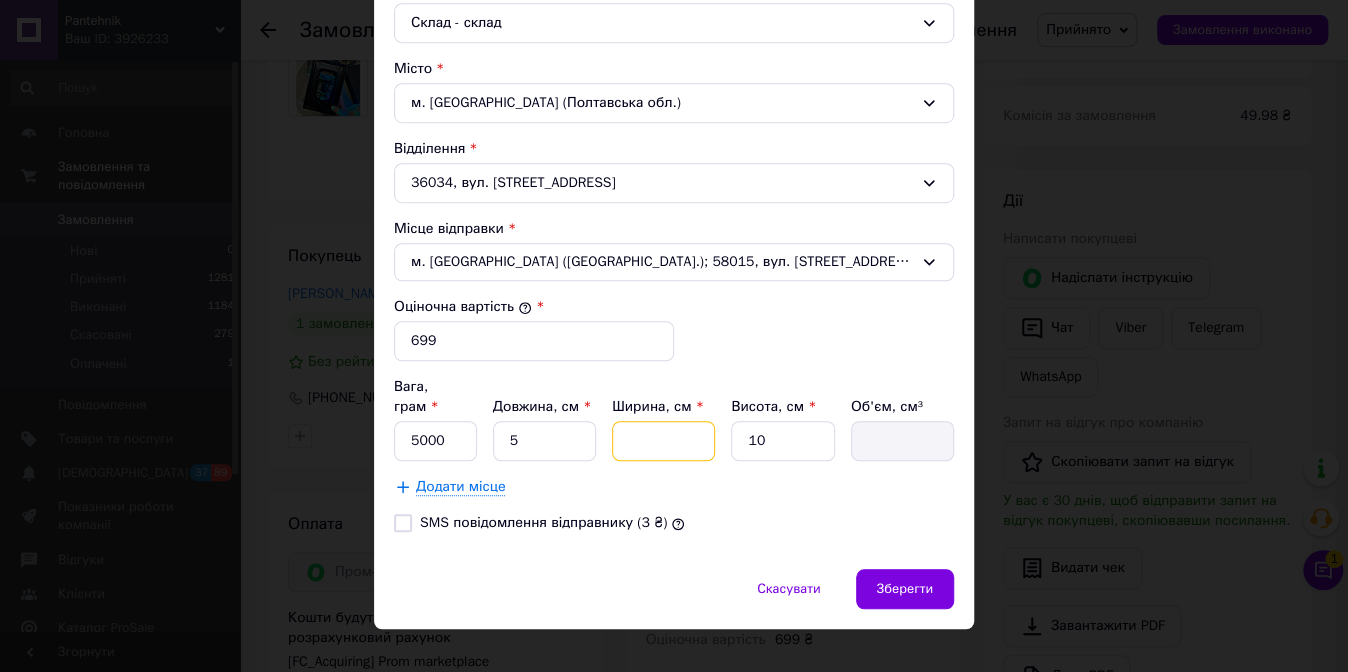 type on "3" 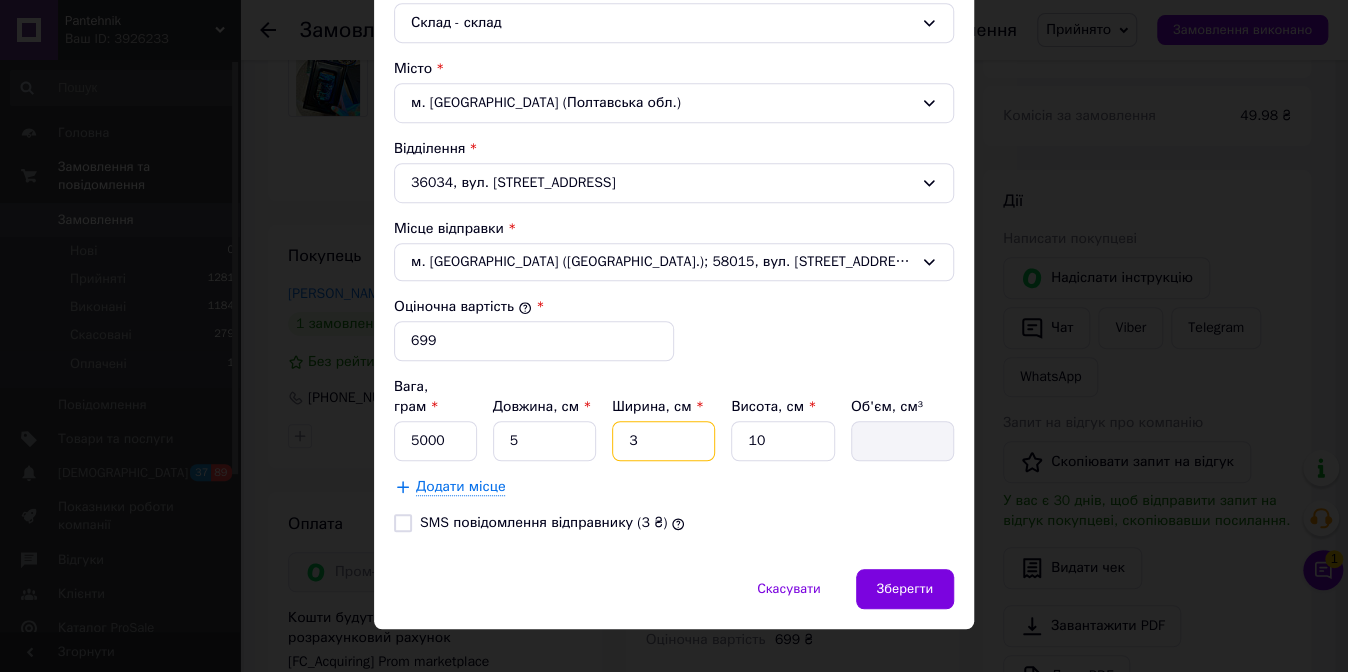 type on "150" 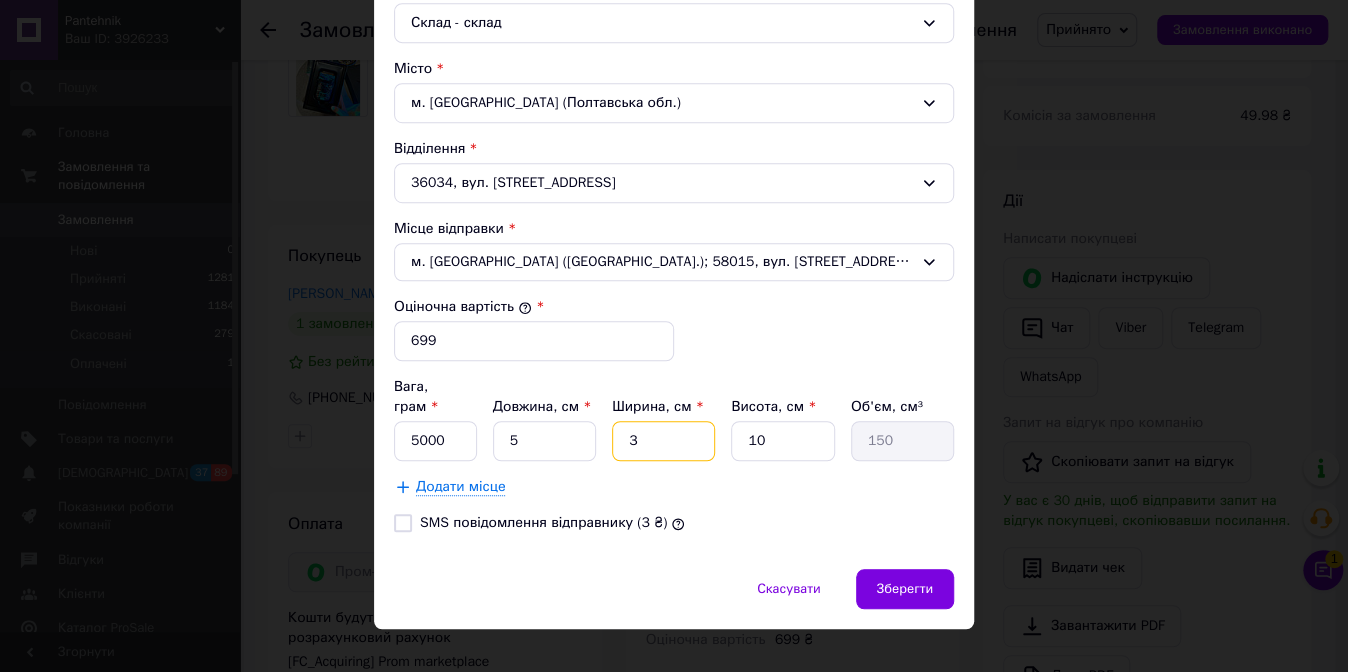 type on "30" 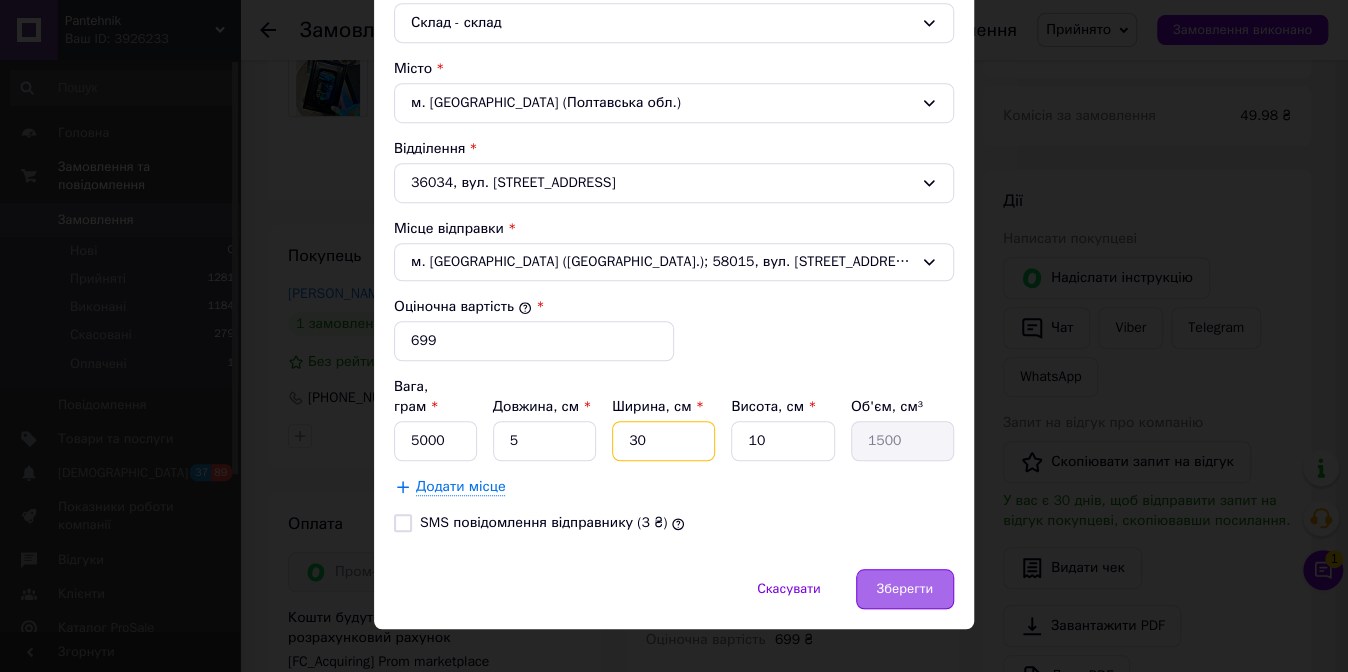 type on "30" 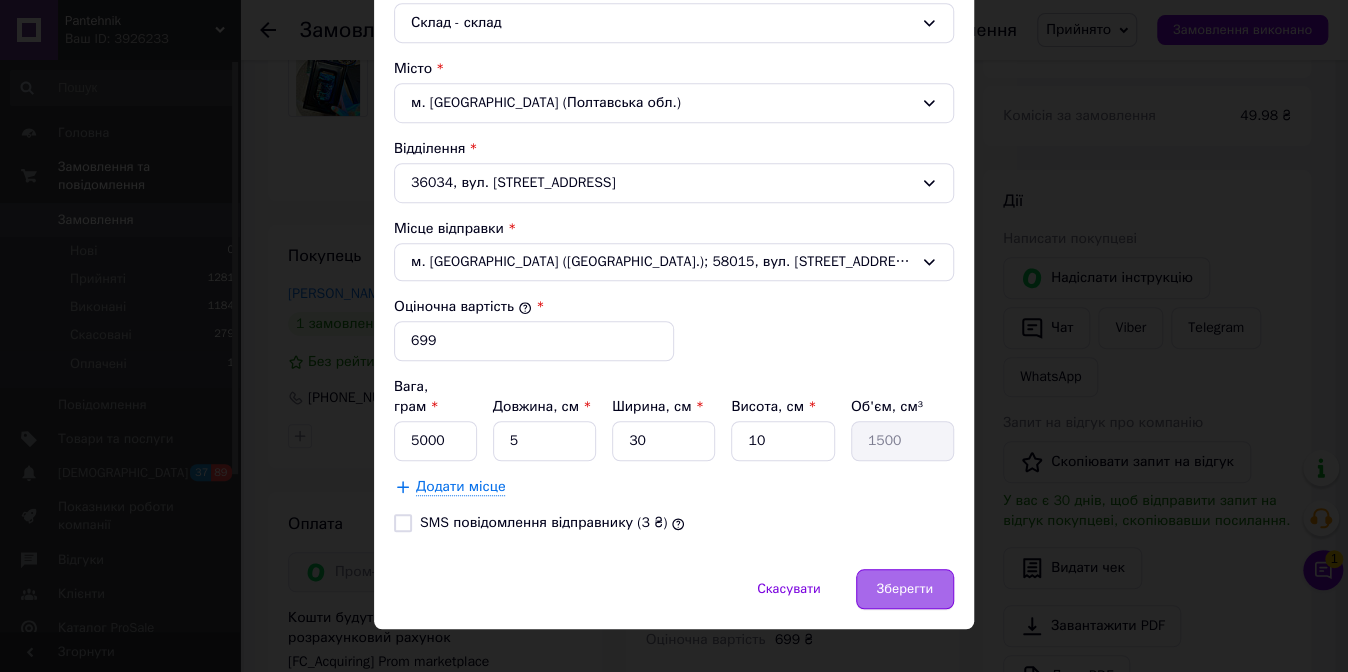 click on "Зберегти" at bounding box center [905, 589] 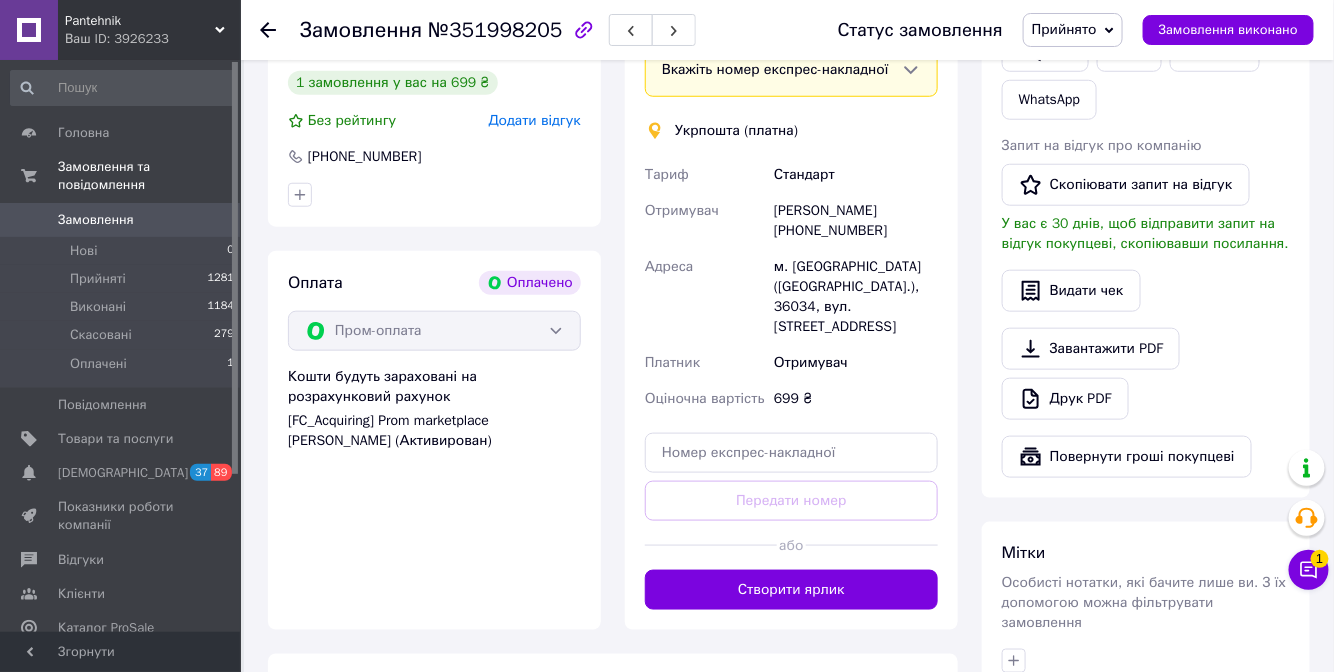 scroll, scrollTop: 566, scrollLeft: 0, axis: vertical 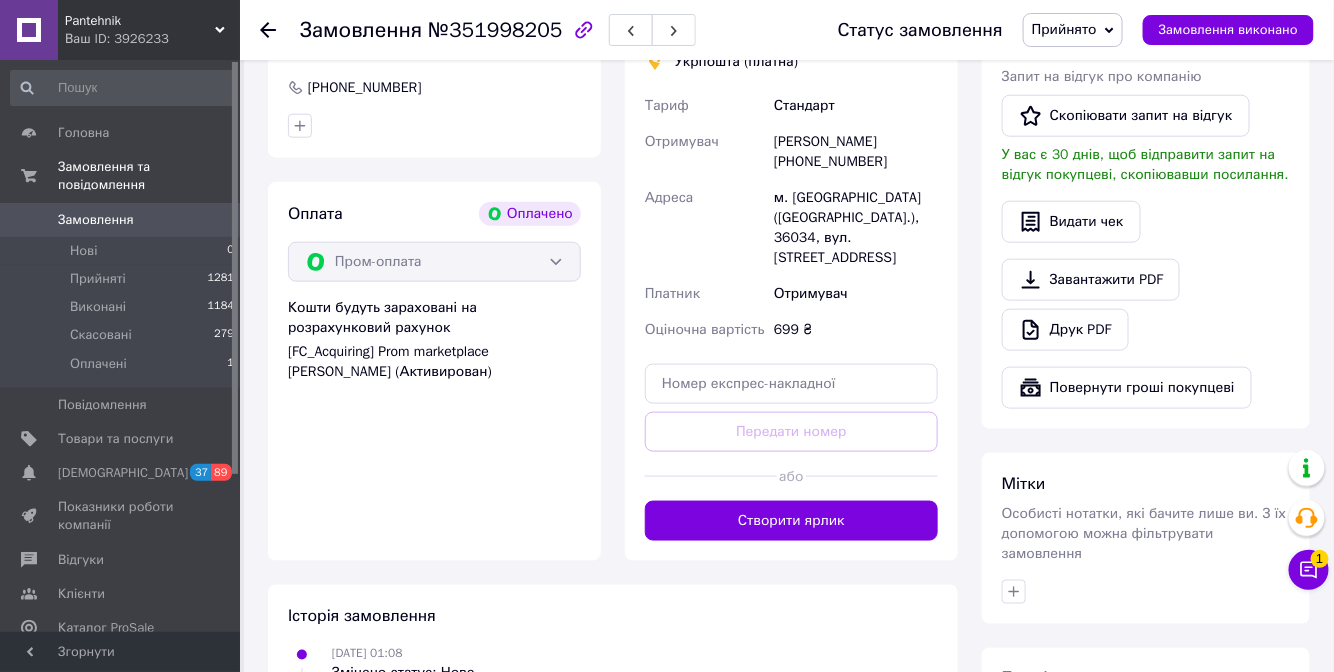 click on "Створити ярлик" at bounding box center (791, 521) 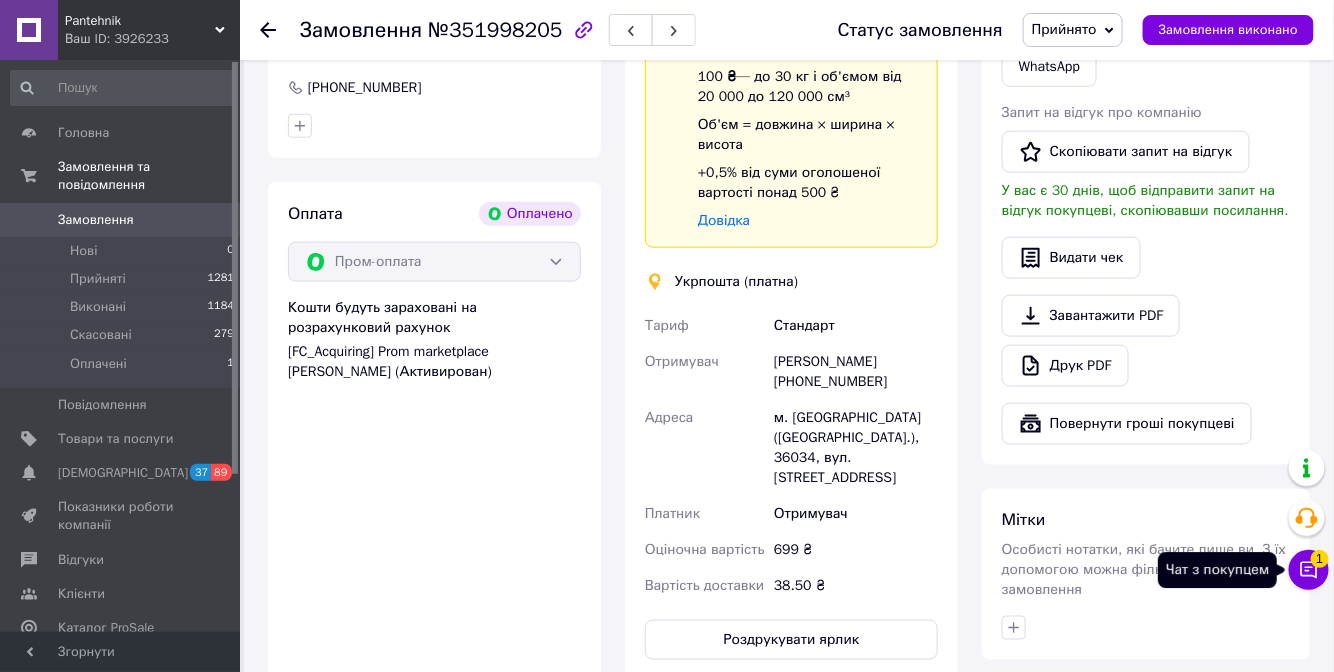 click 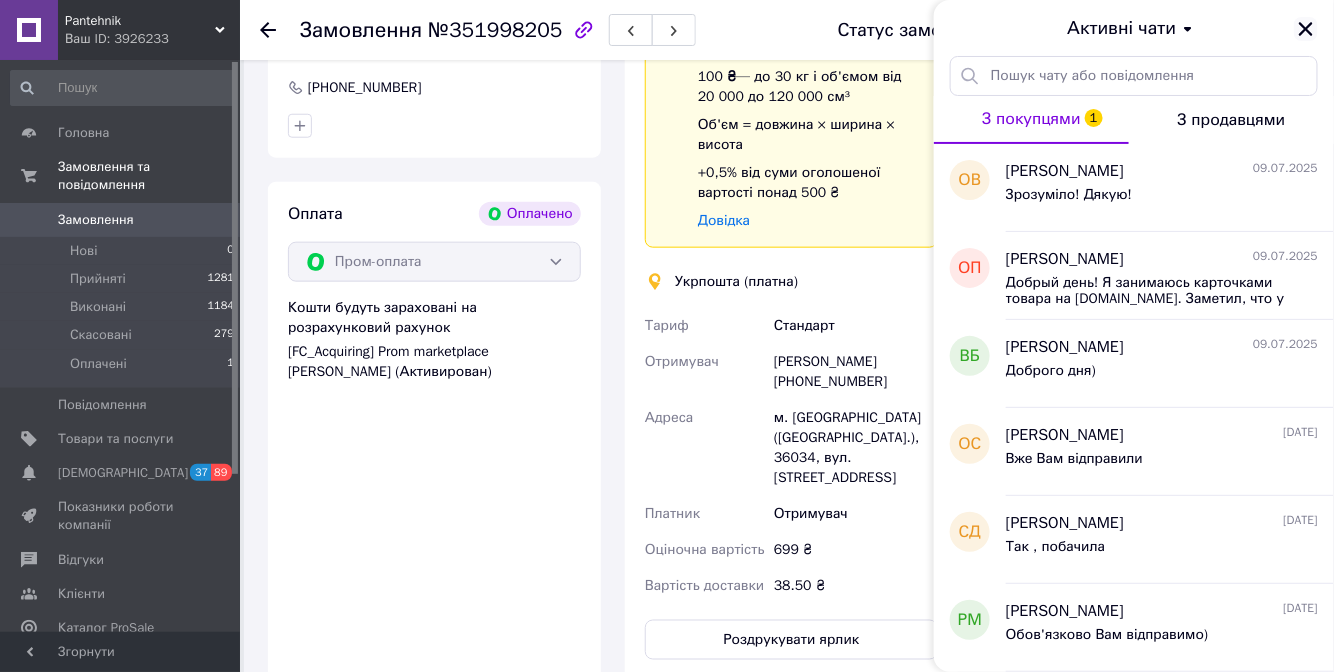 click 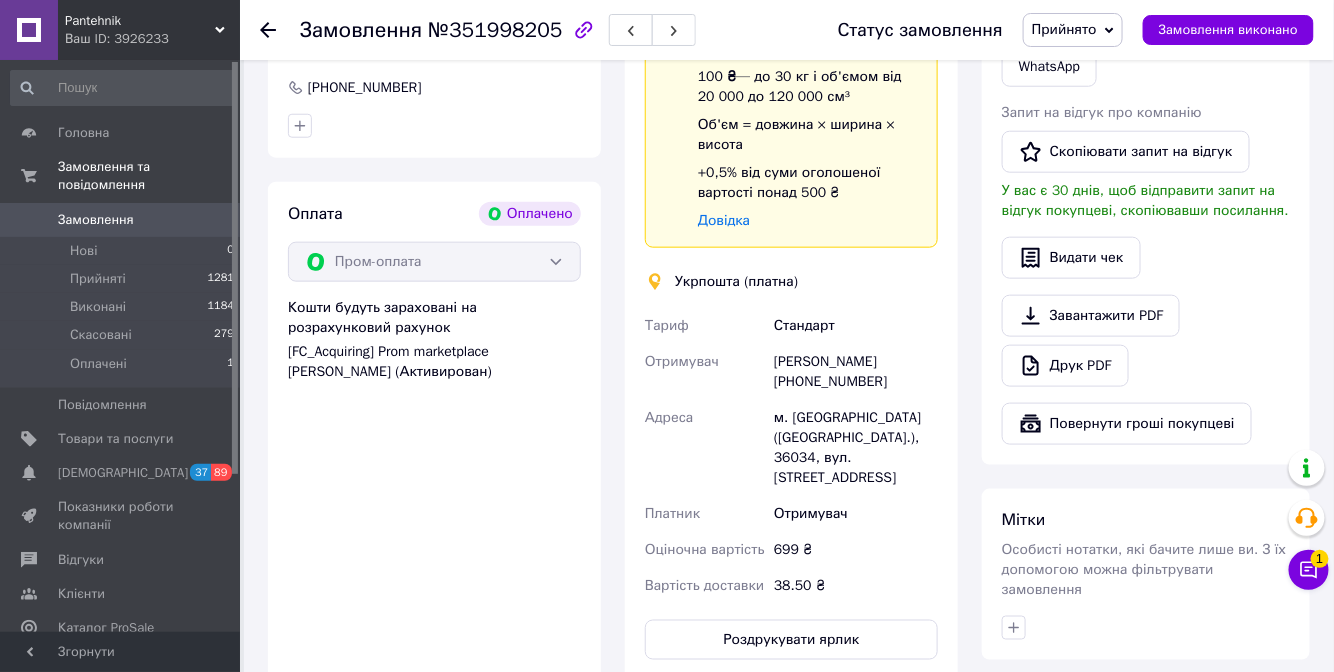 click on "Замовлення" at bounding box center (96, 220) 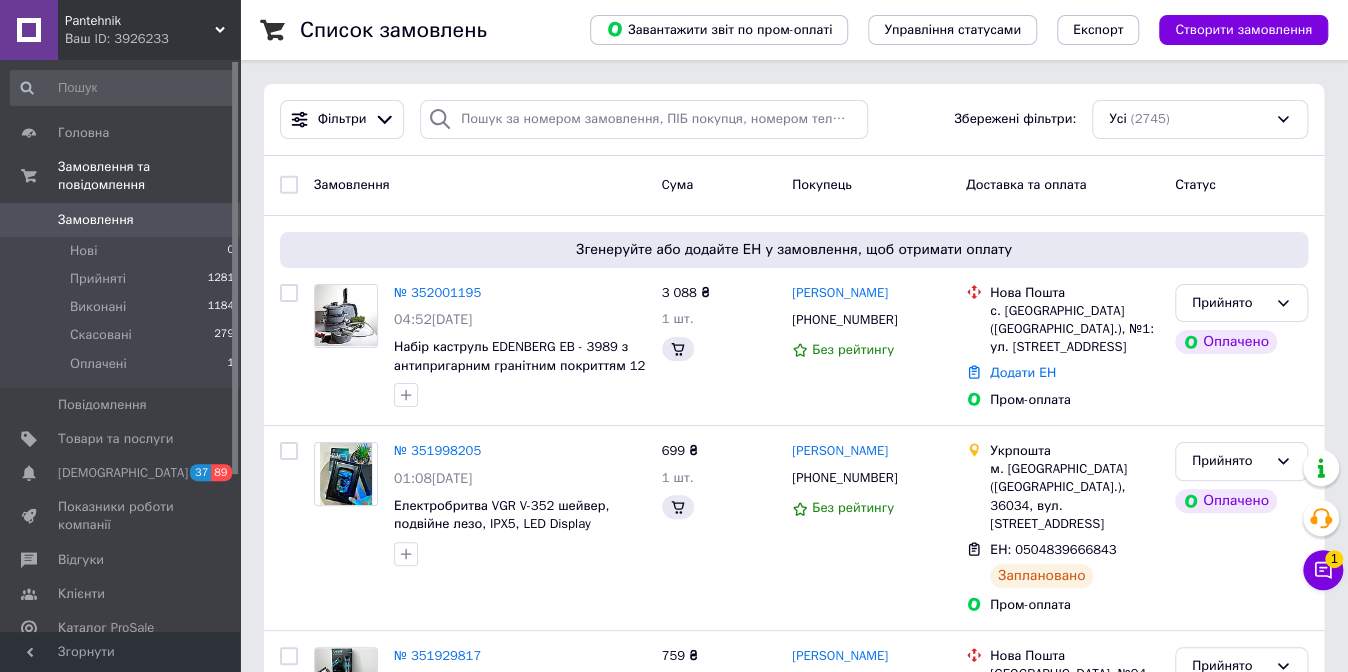 click 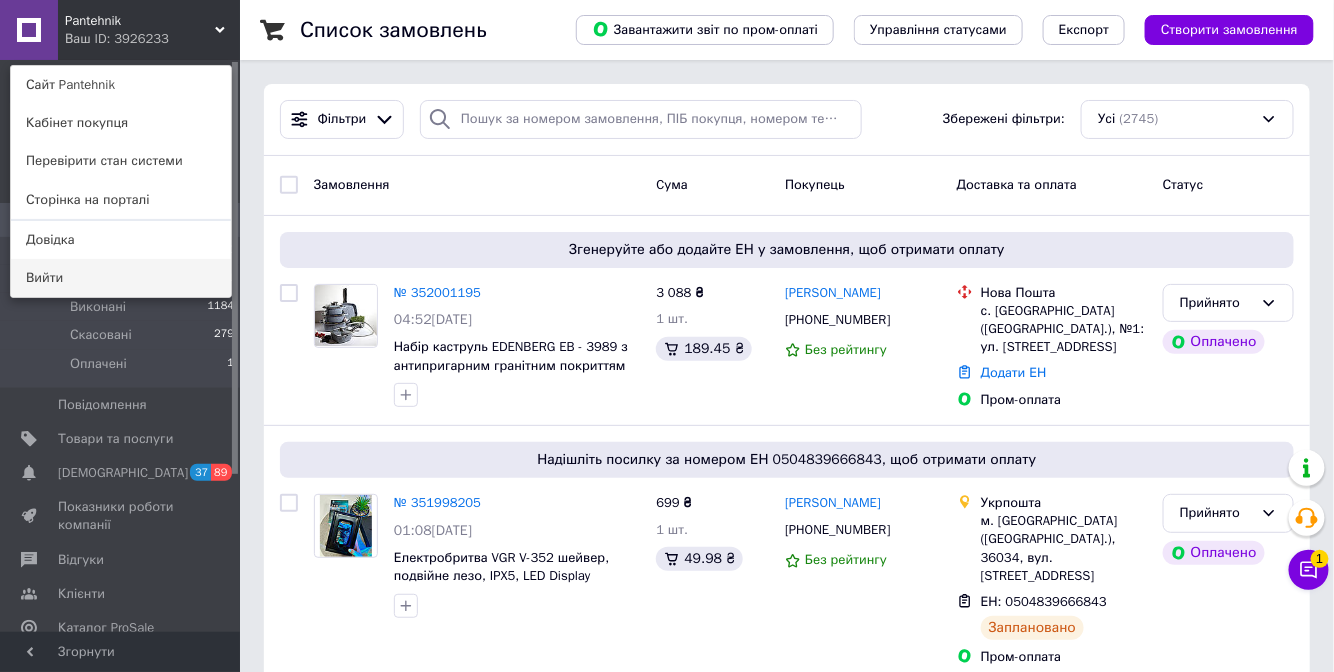 click on "Вийти" at bounding box center [121, 278] 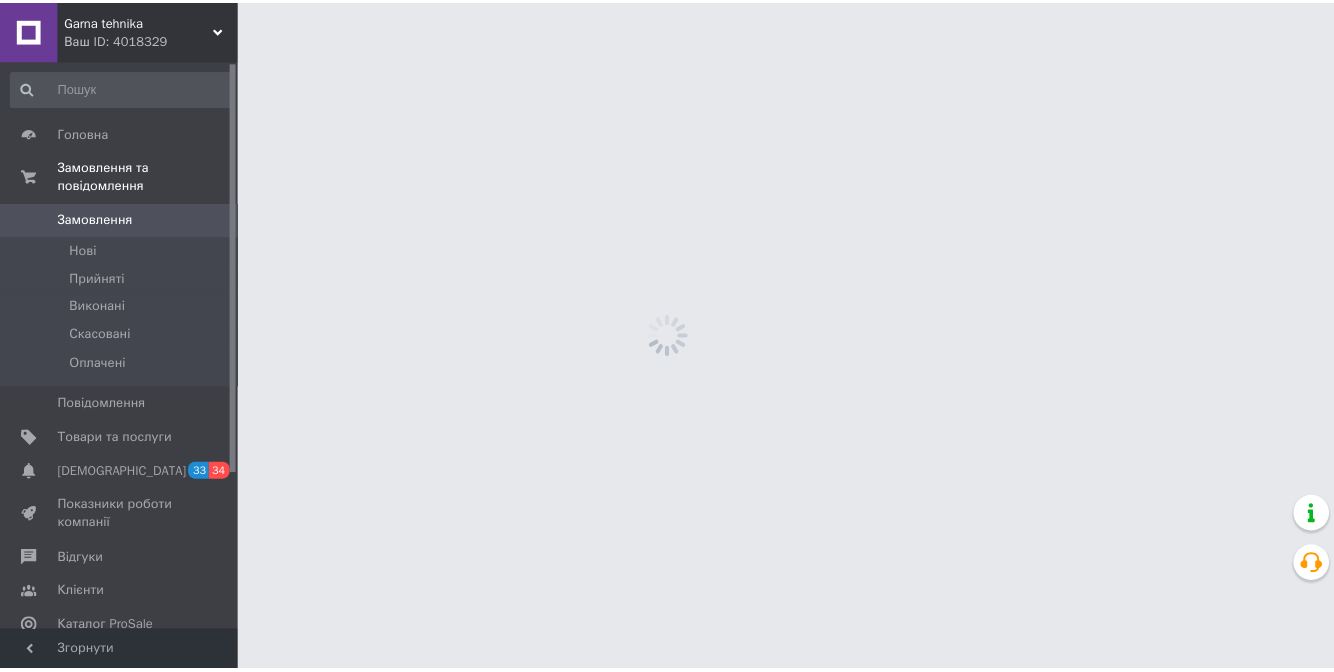 scroll, scrollTop: 0, scrollLeft: 0, axis: both 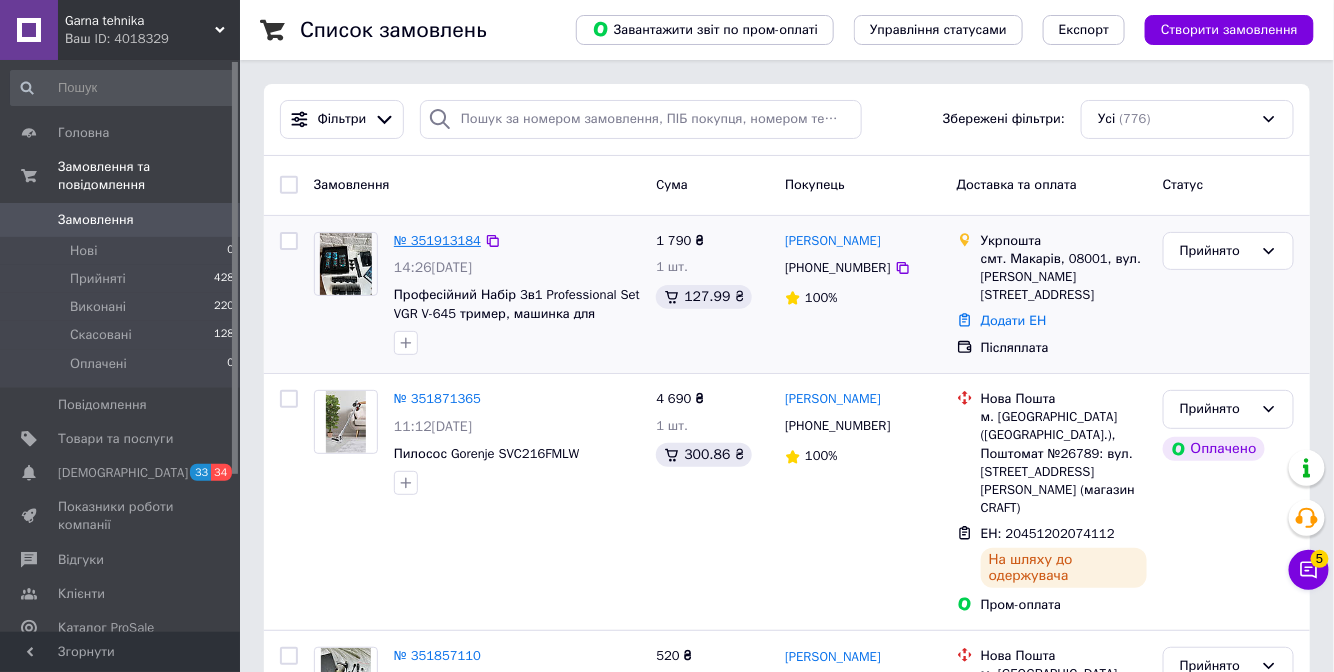 click on "№ 351913184" at bounding box center [437, 240] 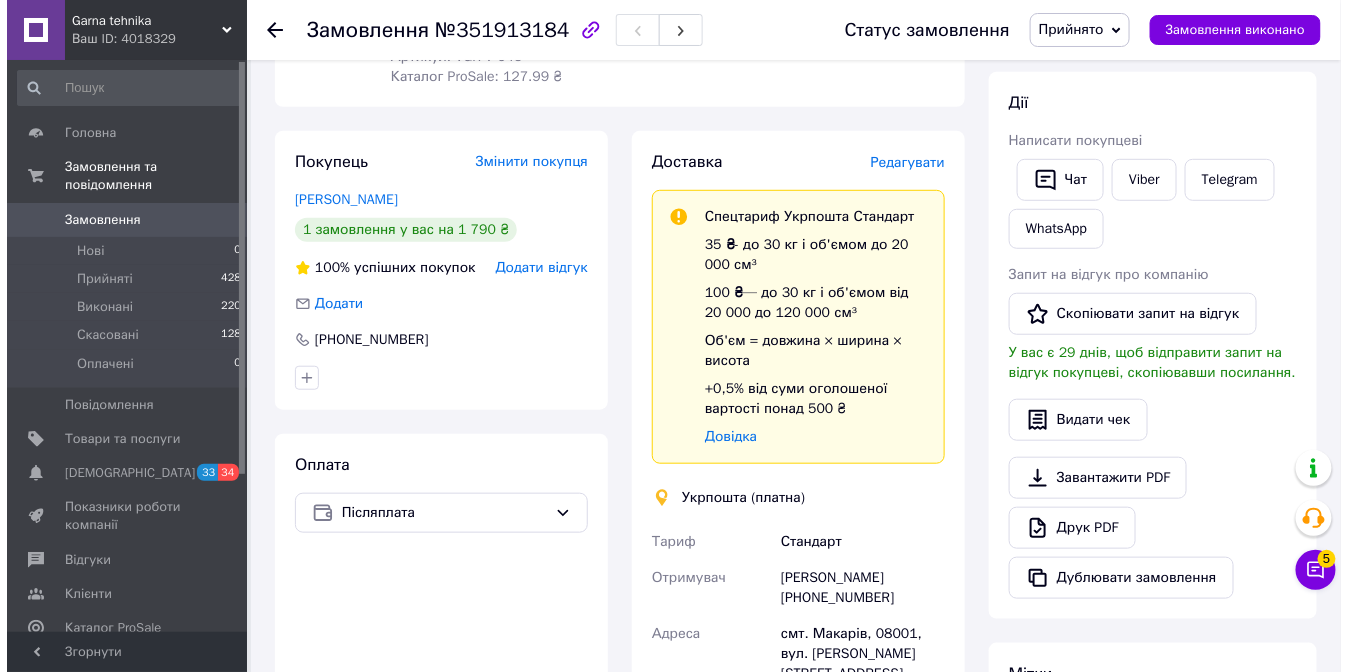 scroll, scrollTop: 331, scrollLeft: 0, axis: vertical 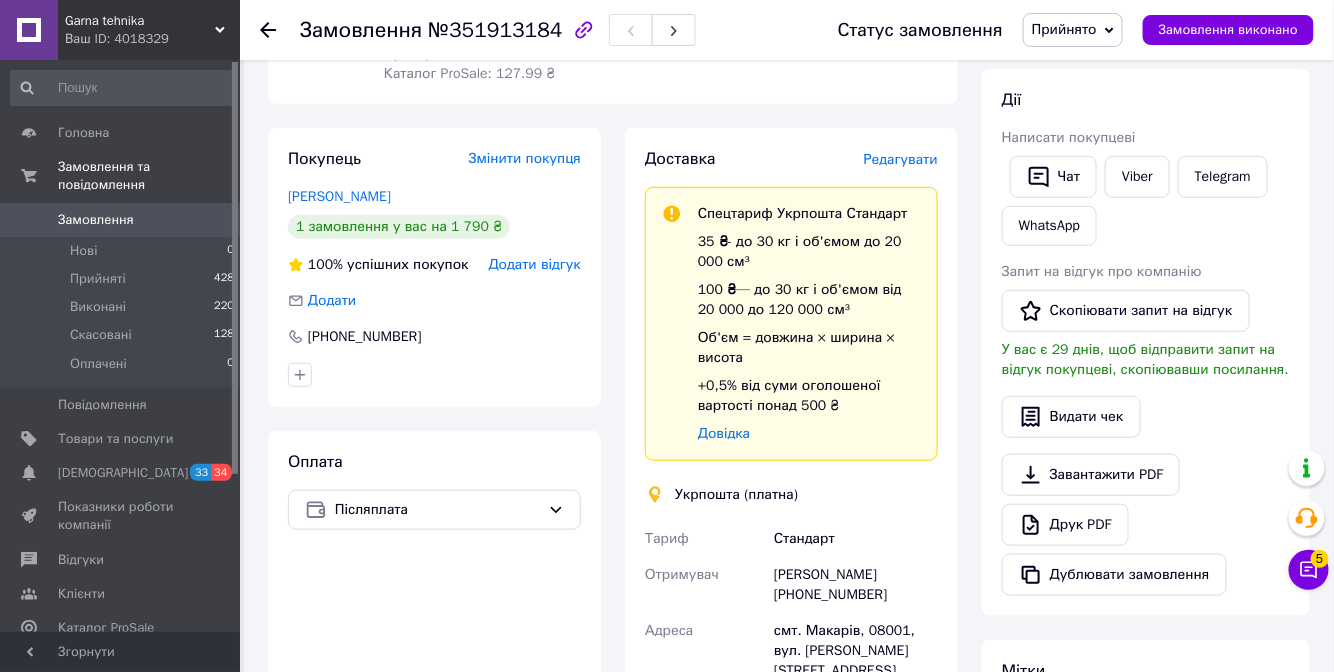 click on "Редагувати" at bounding box center [901, 159] 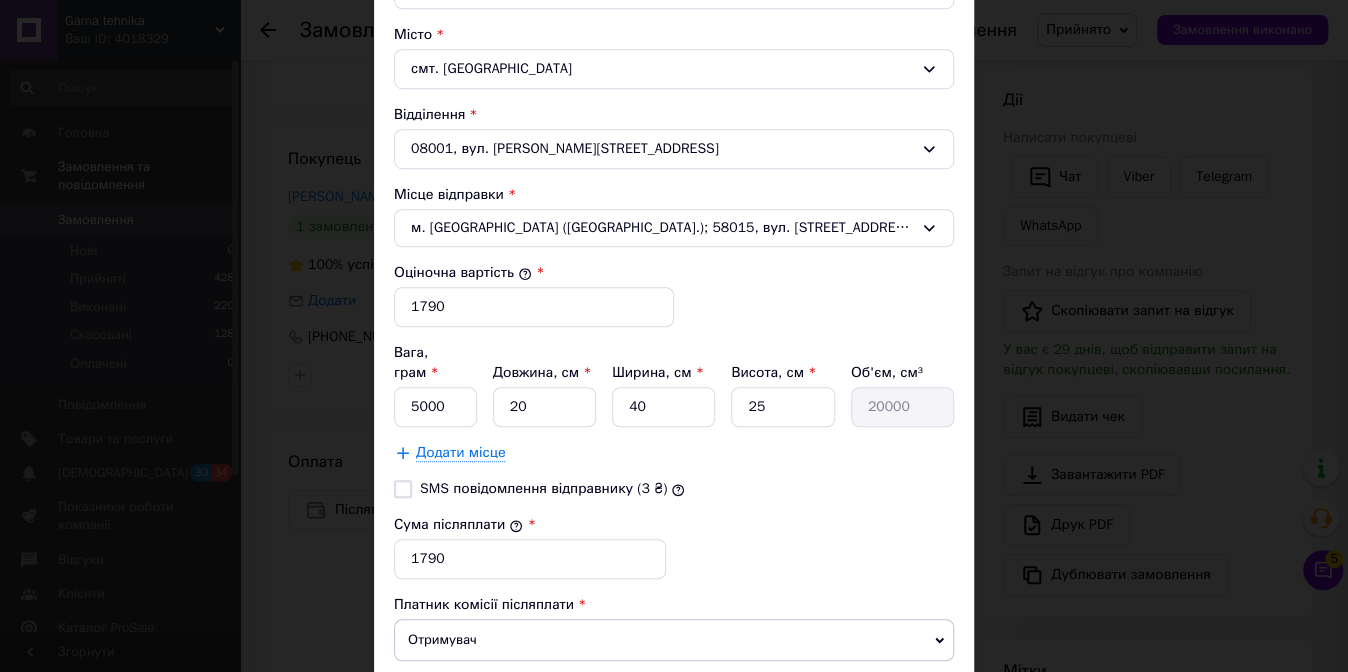 scroll, scrollTop: 611, scrollLeft: 0, axis: vertical 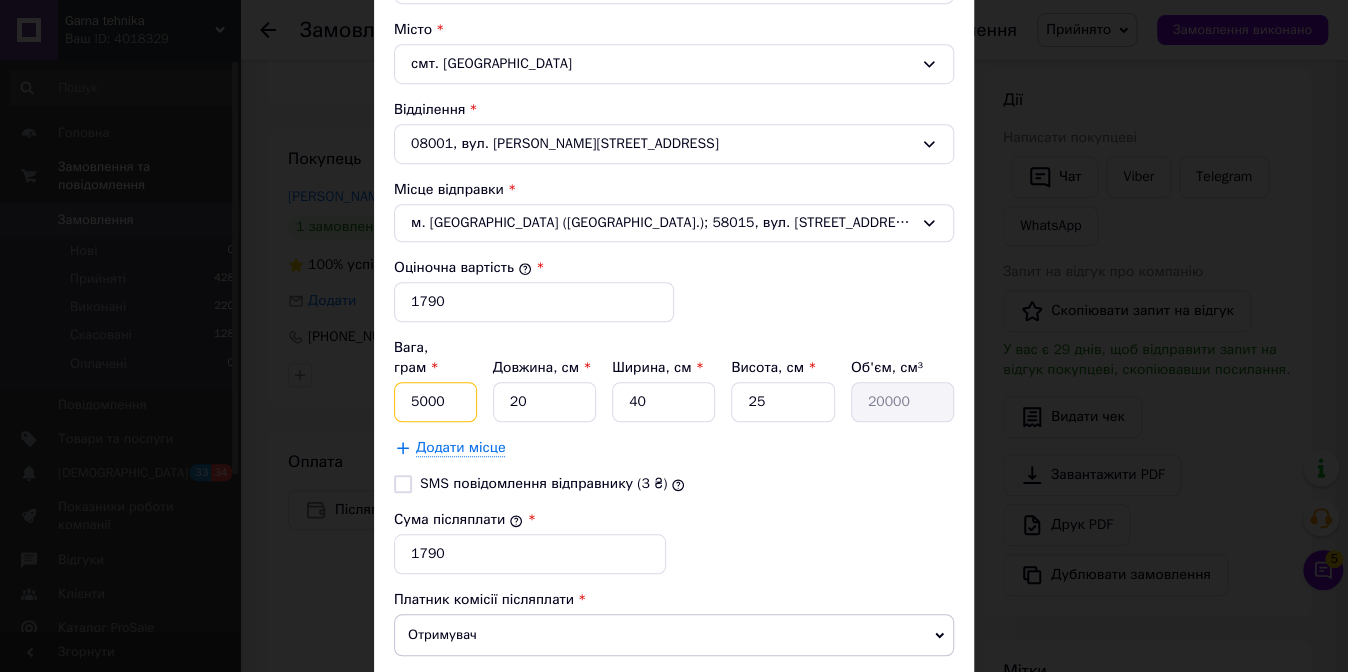 click on "5000" at bounding box center [435, 402] 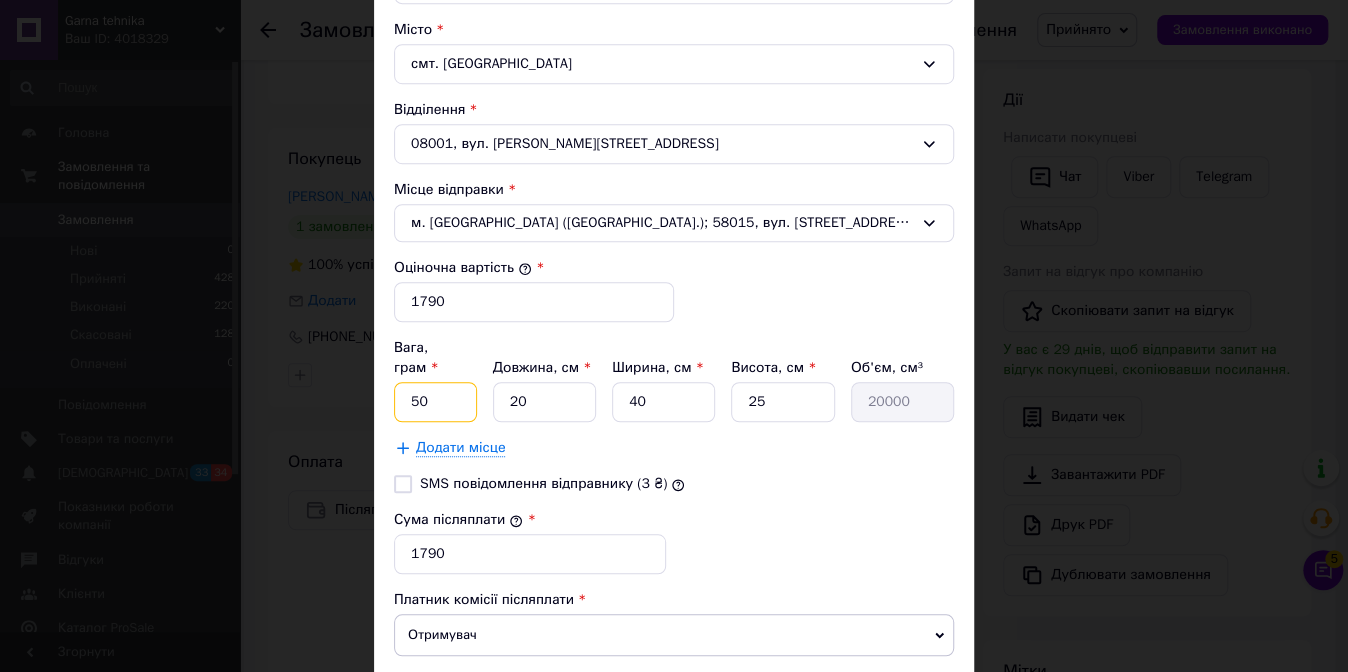 type on "5" 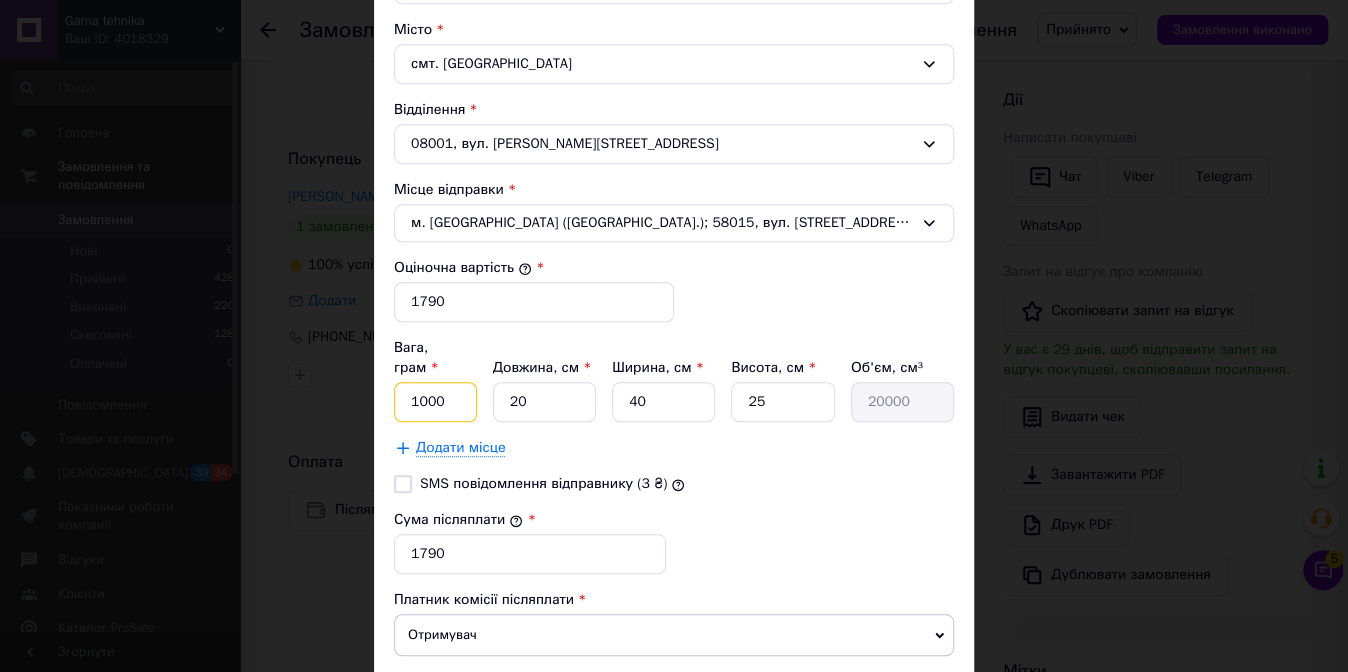 type on "1000" 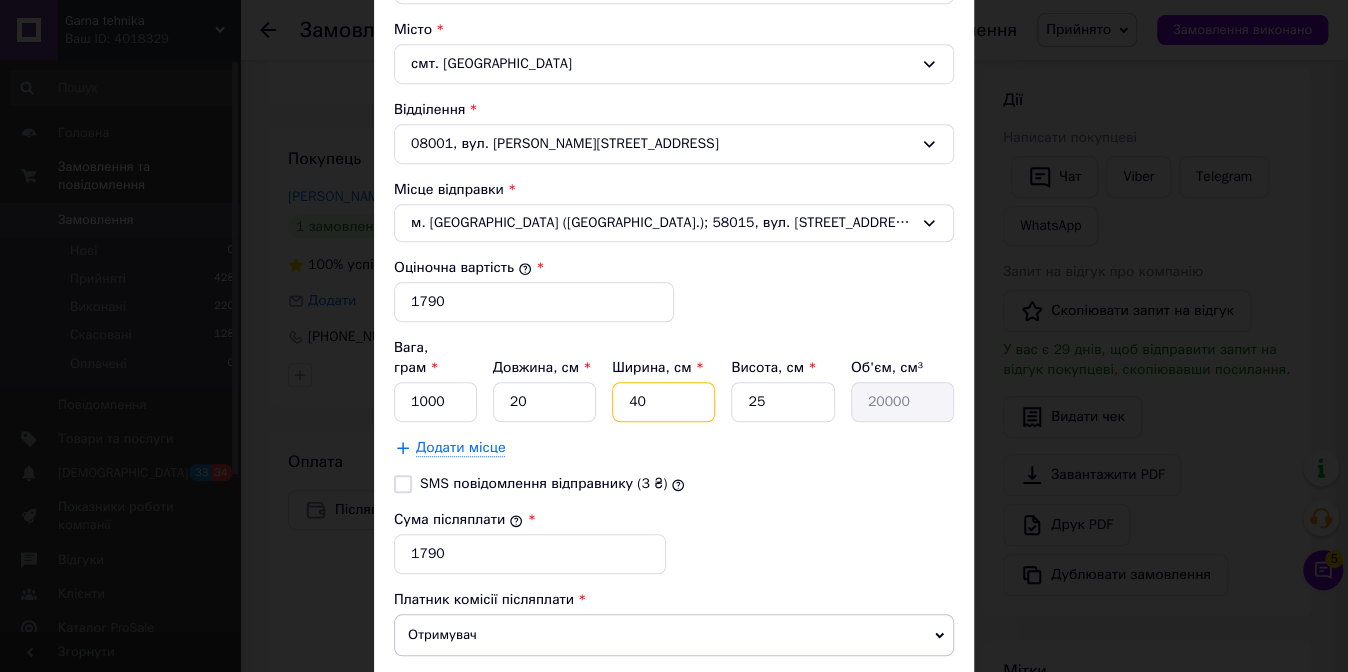 type on "3" 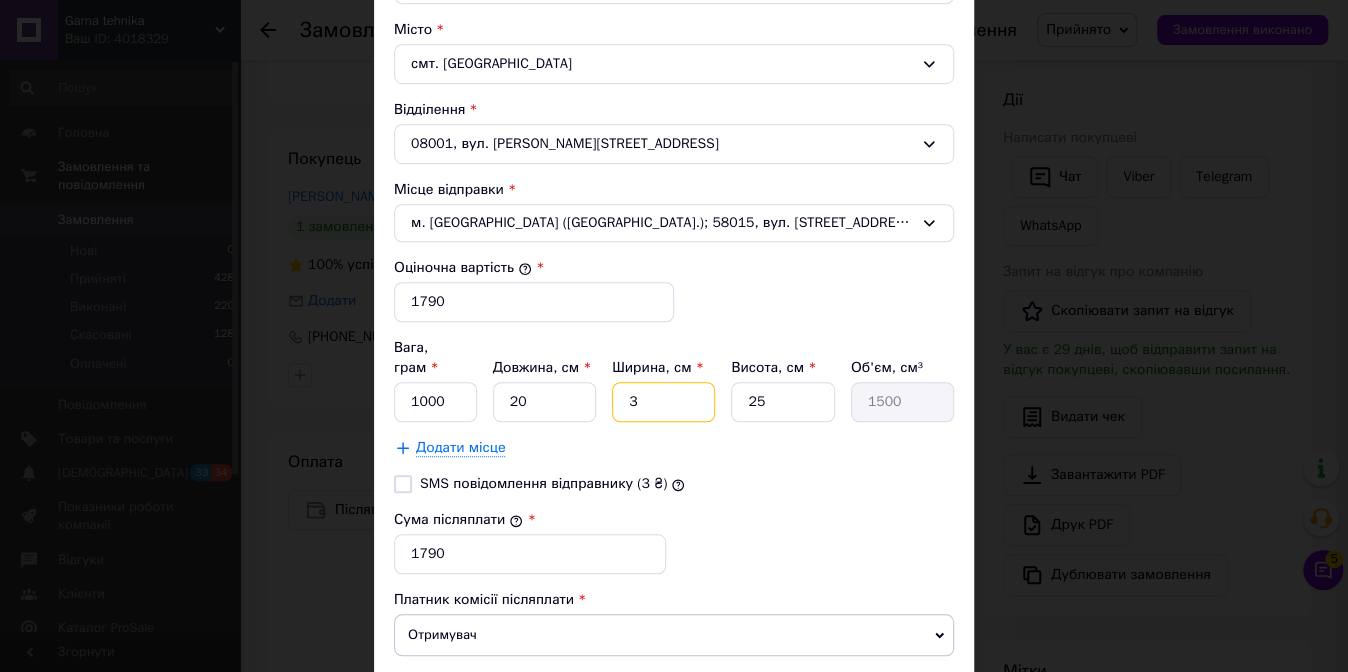 type on "30" 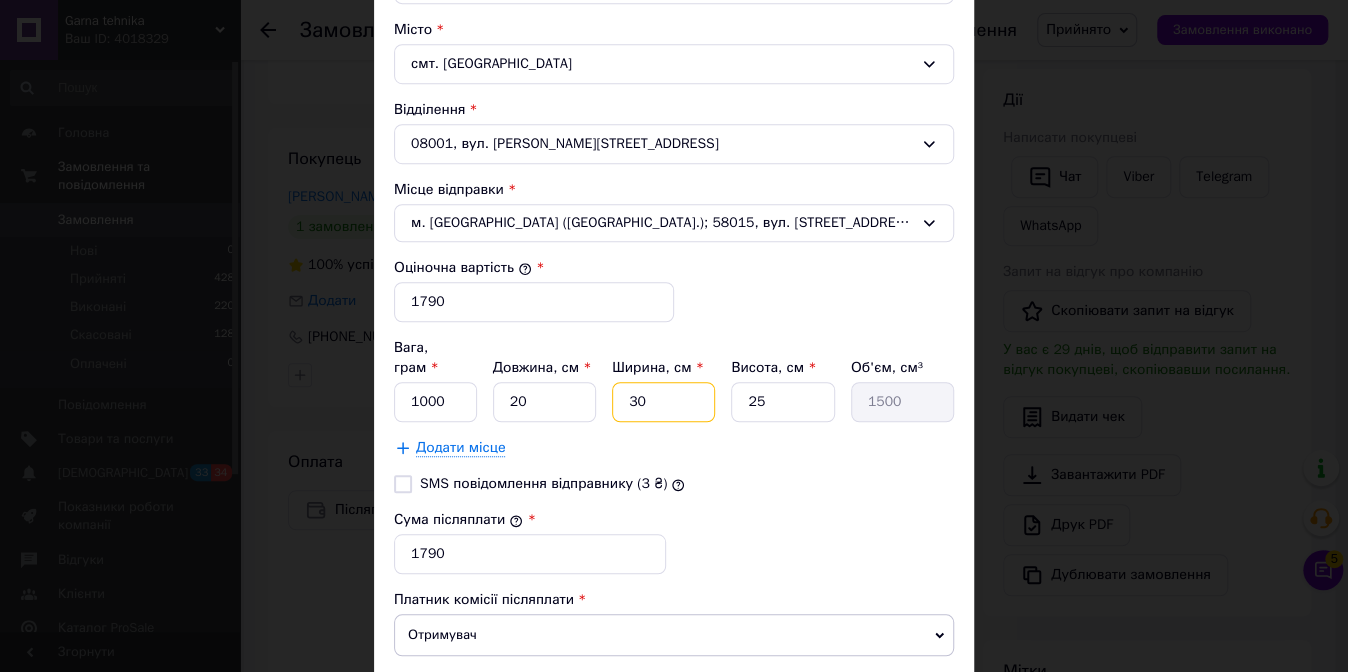 type on "15000" 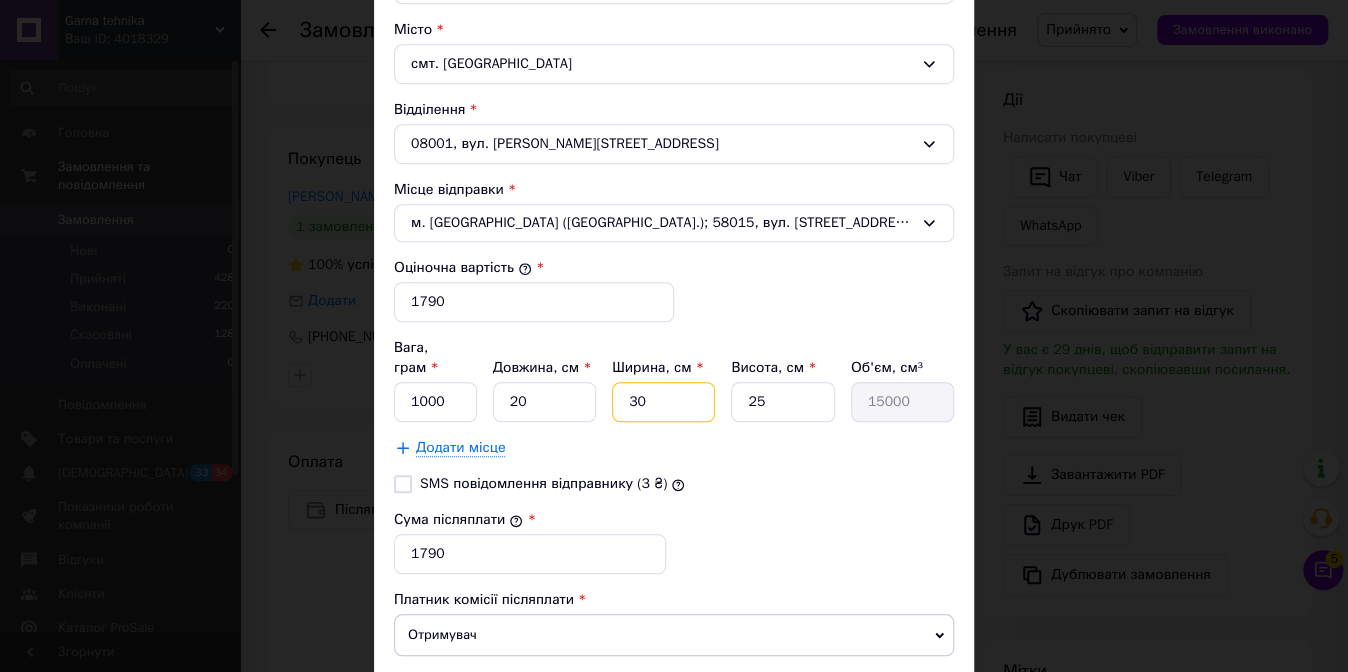 type on "30" 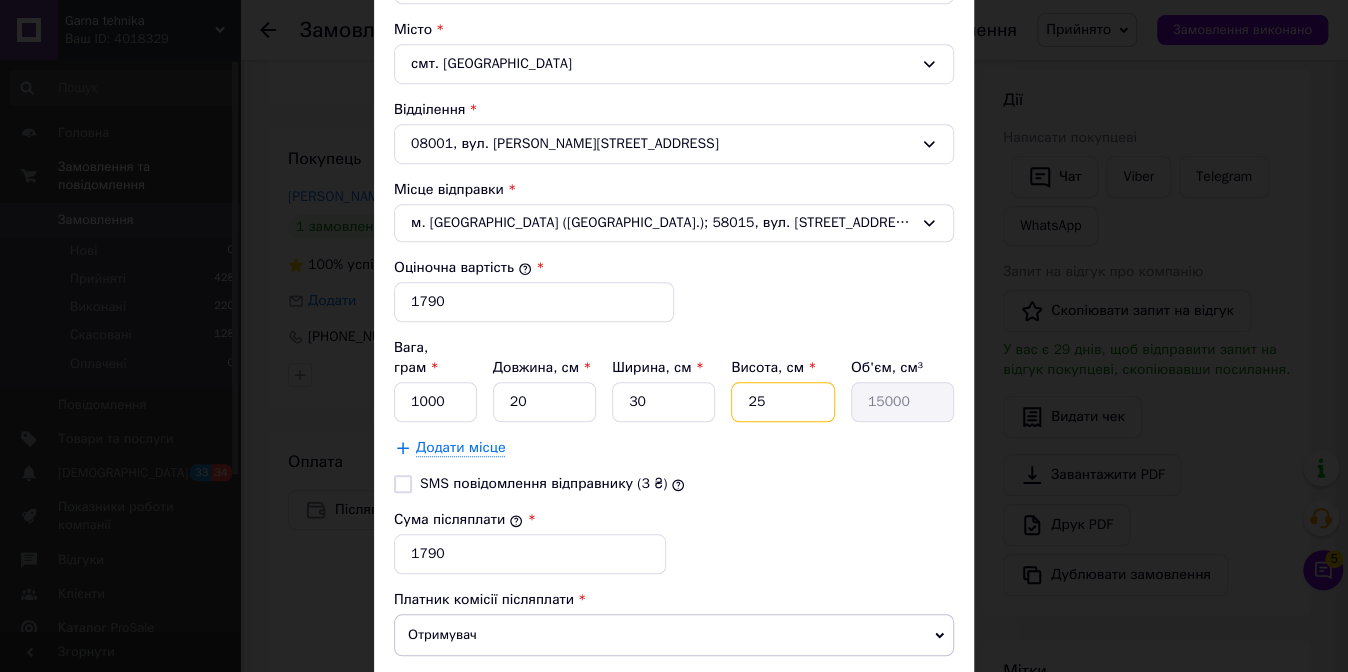 type on "1" 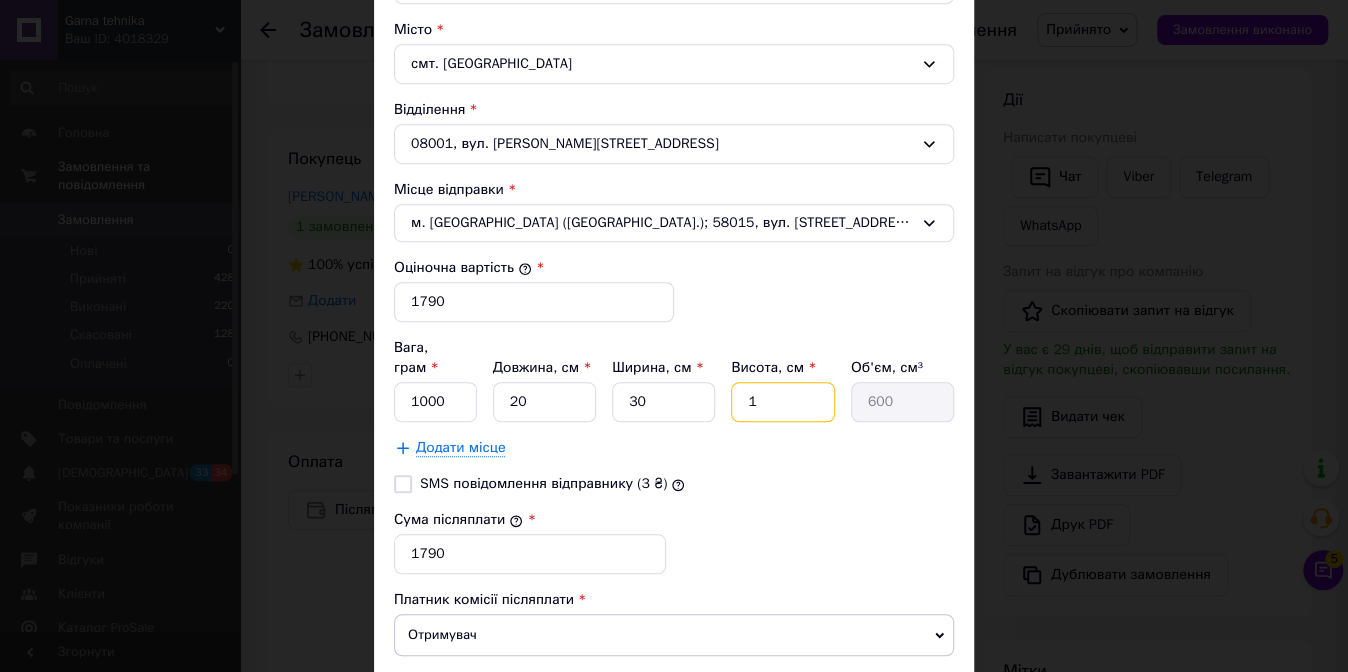 type on "10" 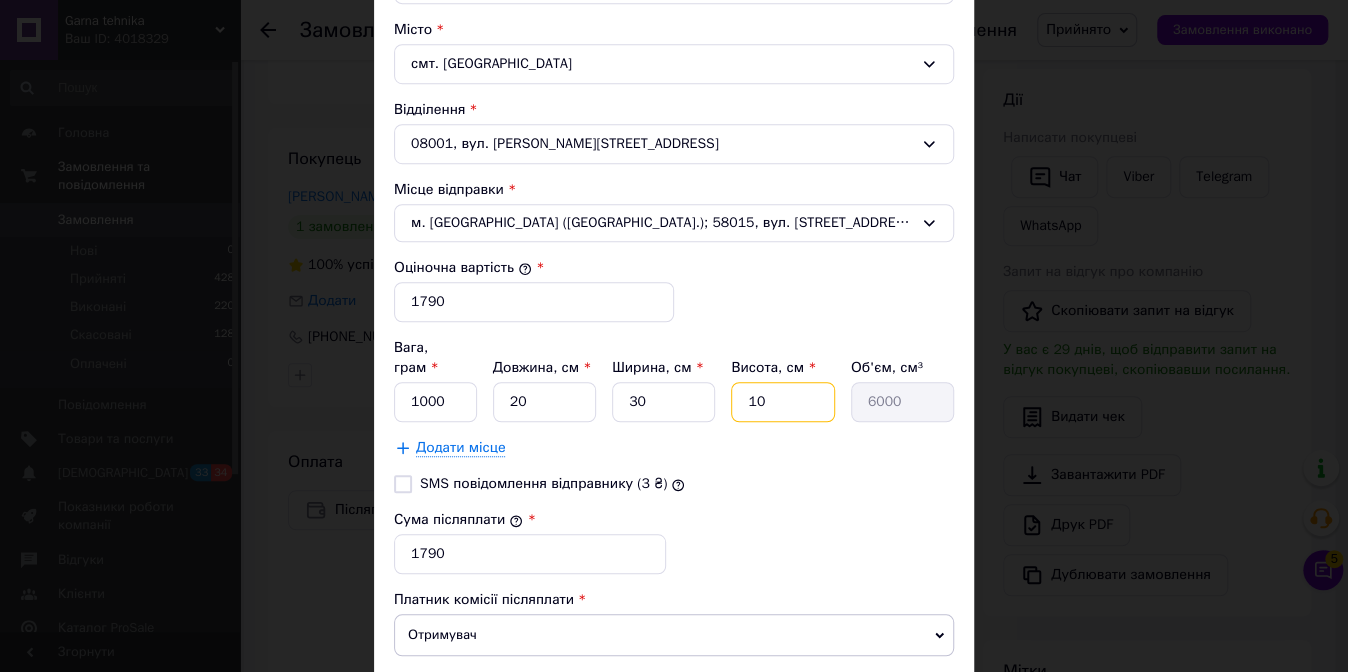 type on "10" 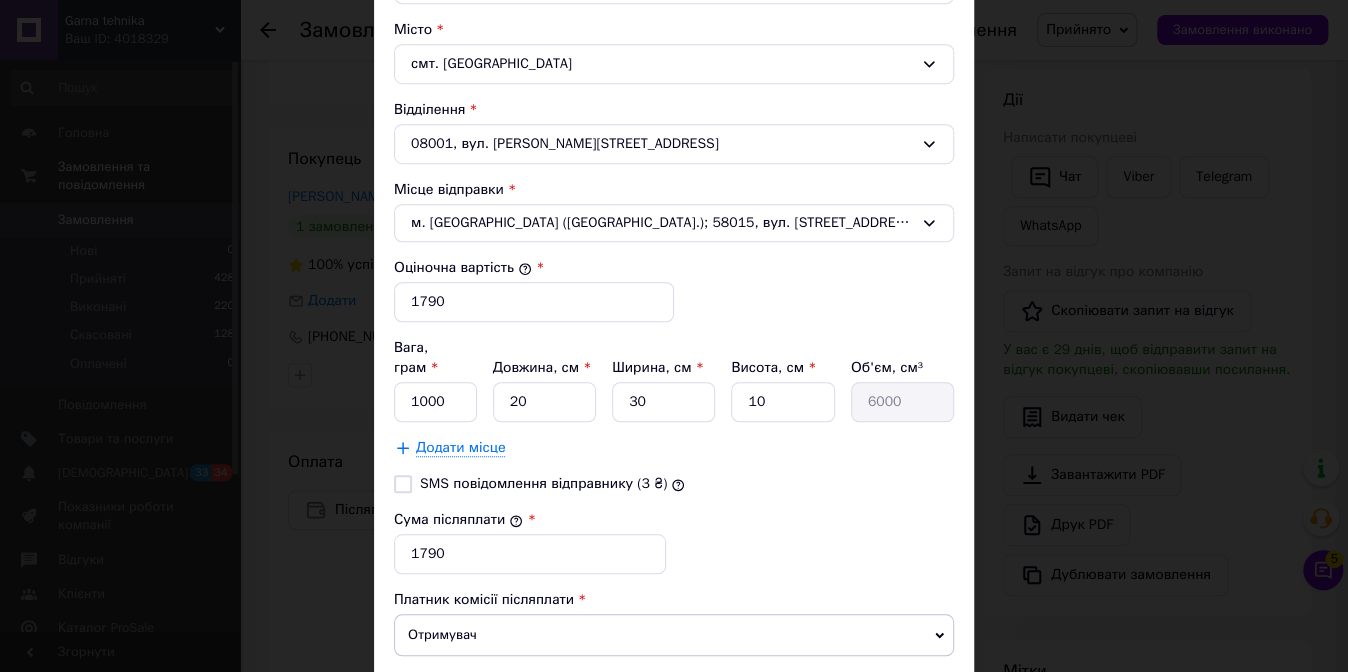 click on "Сума післяплати     * 1790" at bounding box center (674, 542) 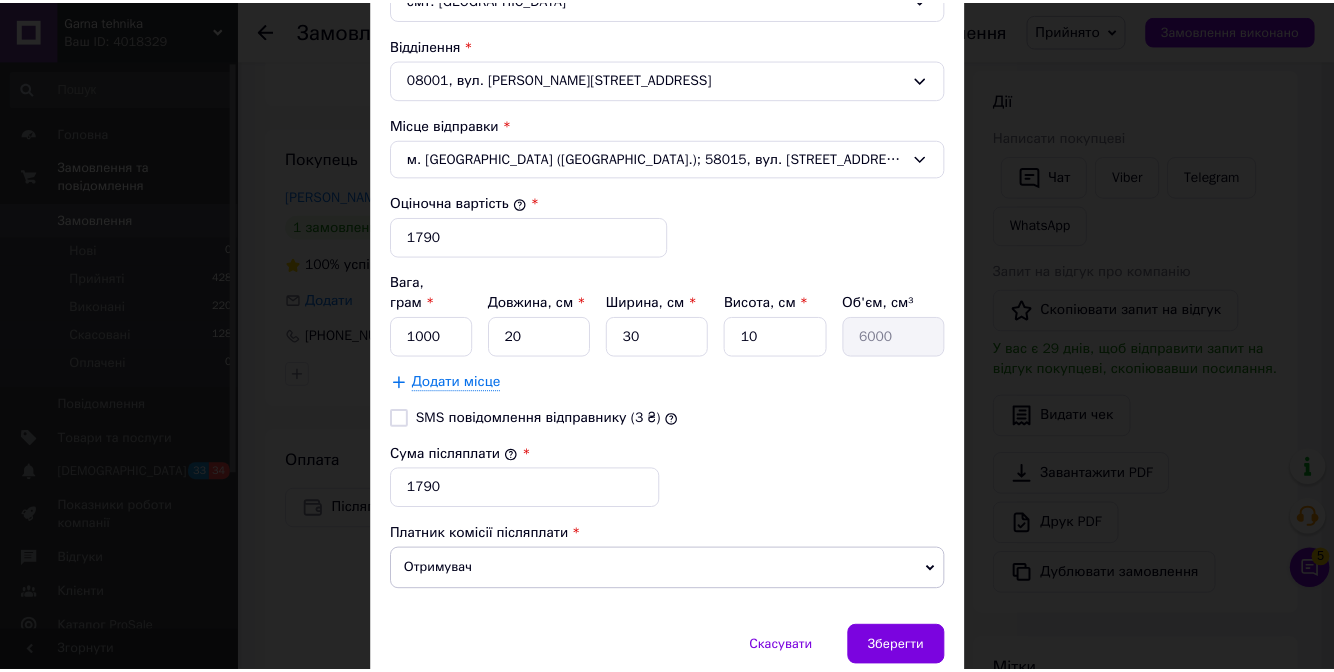 scroll, scrollTop: 684, scrollLeft: 0, axis: vertical 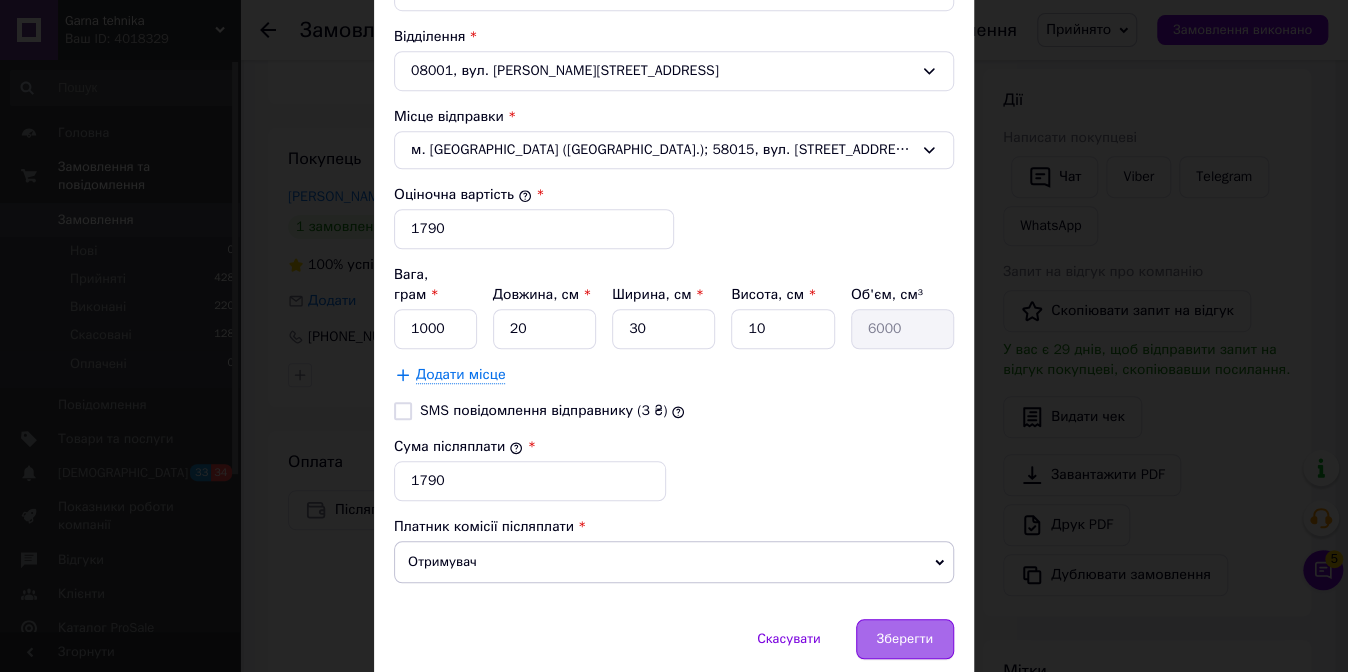 click on "Зберегти" at bounding box center [905, 639] 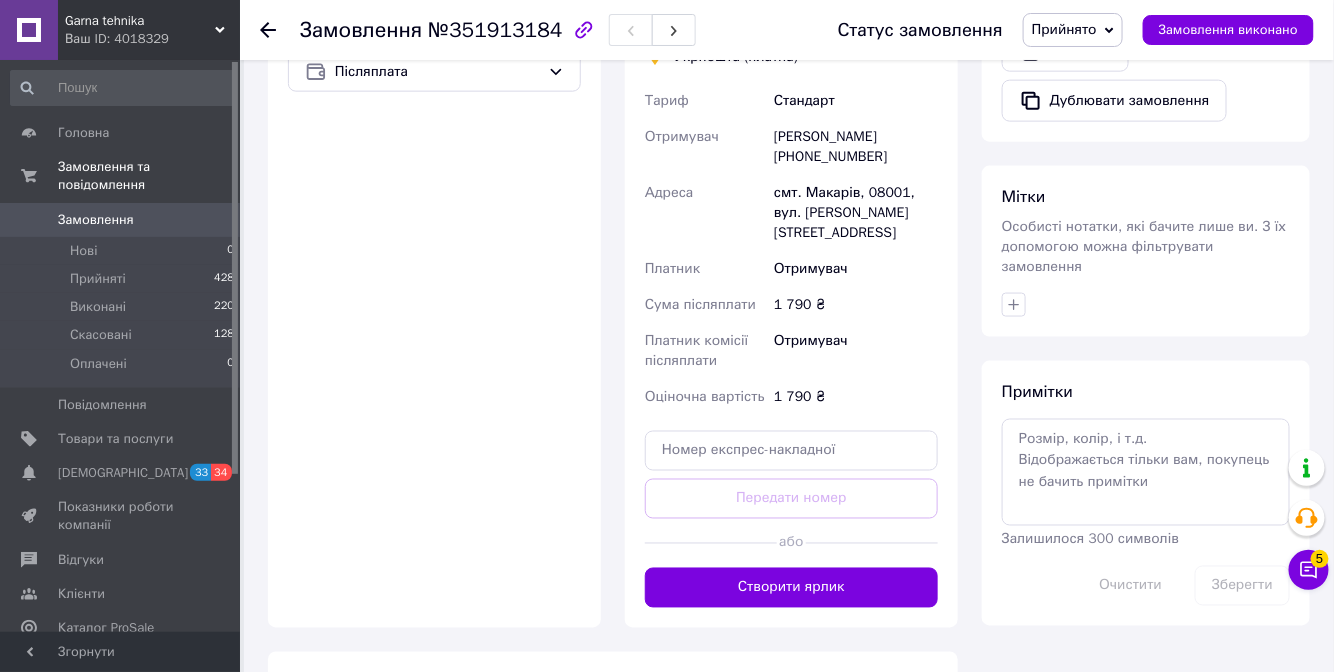 scroll, scrollTop: 824, scrollLeft: 0, axis: vertical 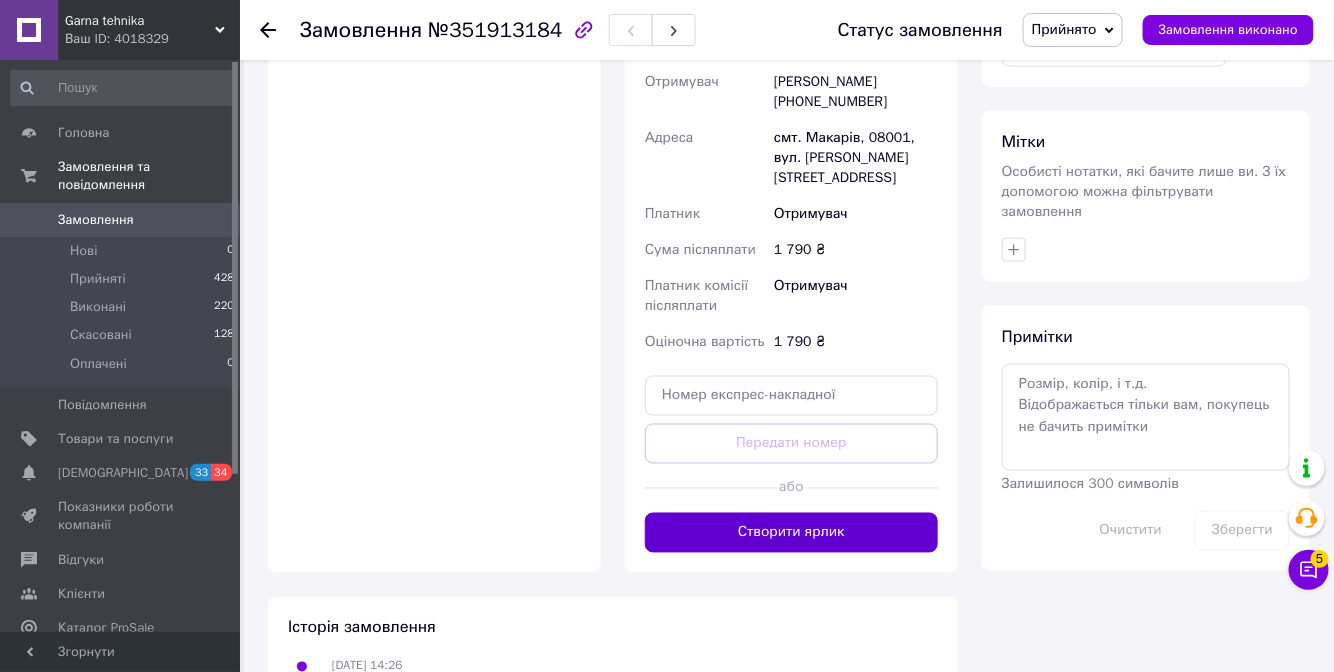 click on "Створити ярлик" at bounding box center (791, 533) 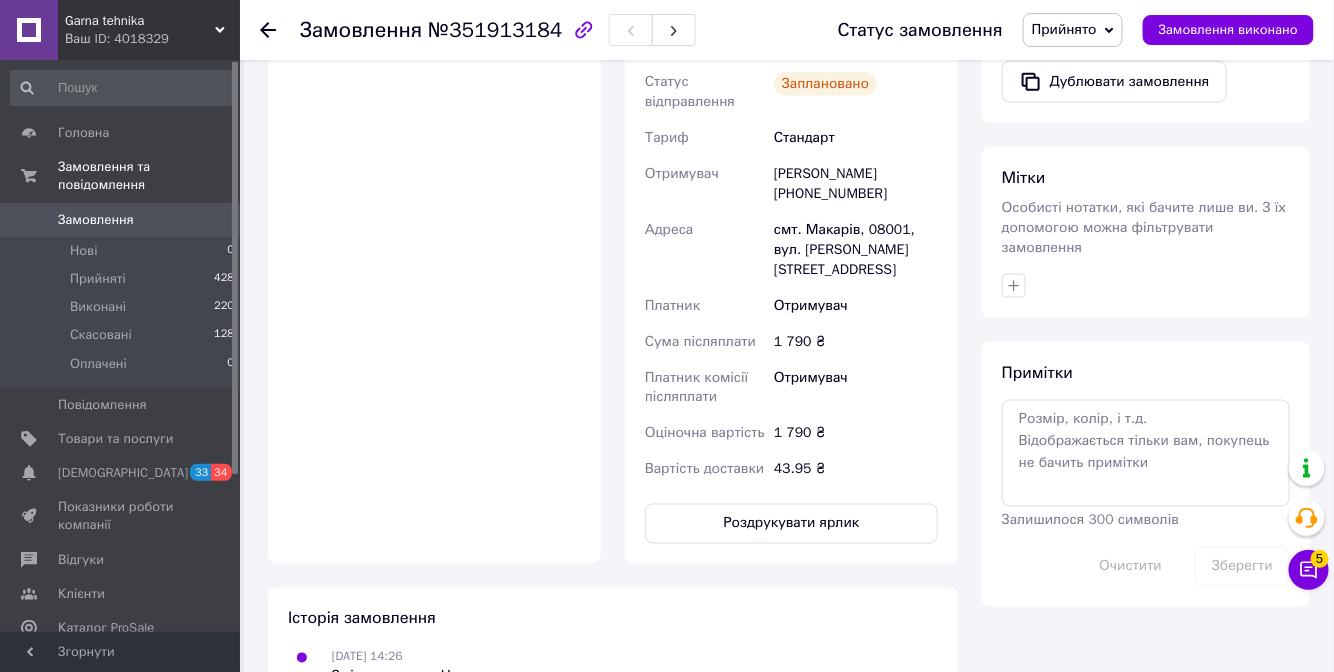 drag, startPoint x: 235, startPoint y: 221, endPoint x: 235, endPoint y: 200, distance: 21 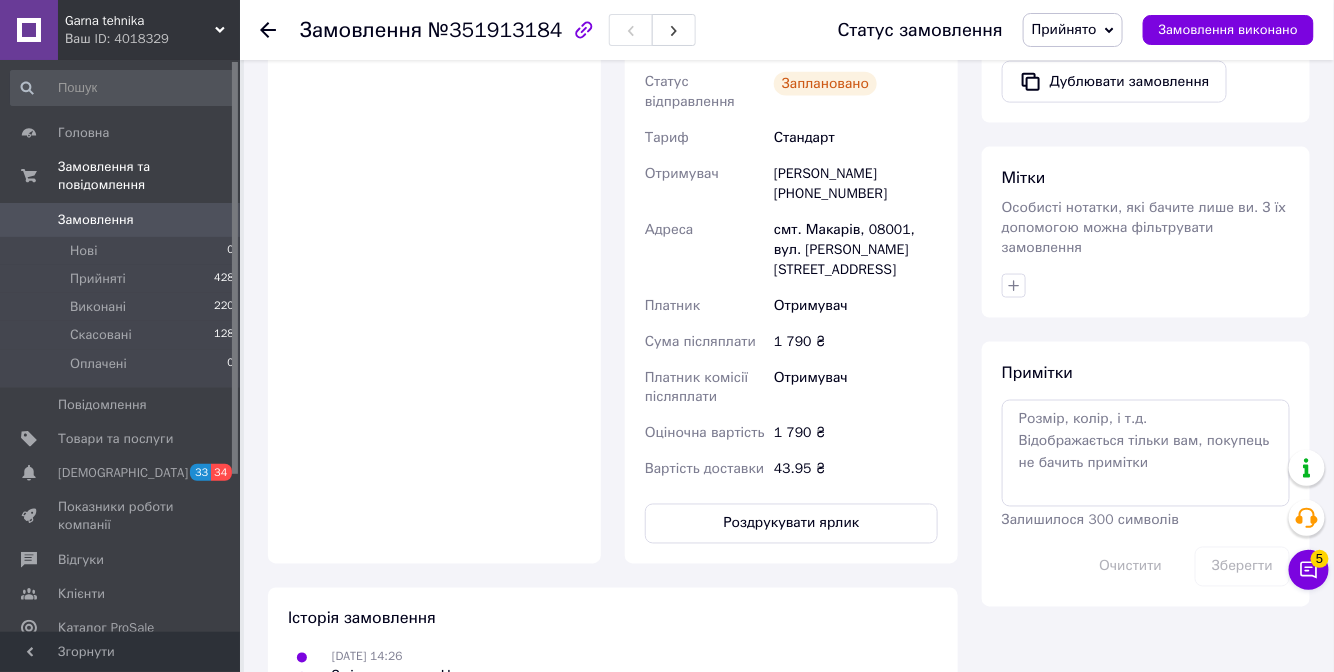 click at bounding box center [235, 268] 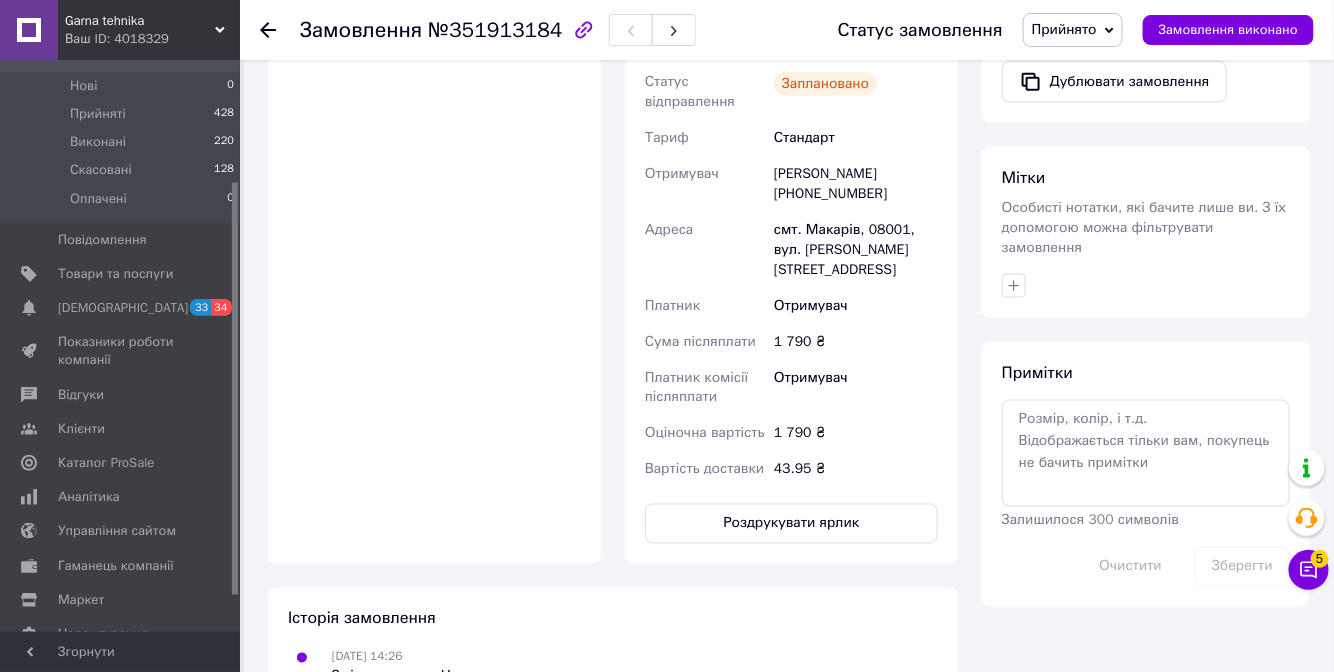 scroll, scrollTop: 170, scrollLeft: 0, axis: vertical 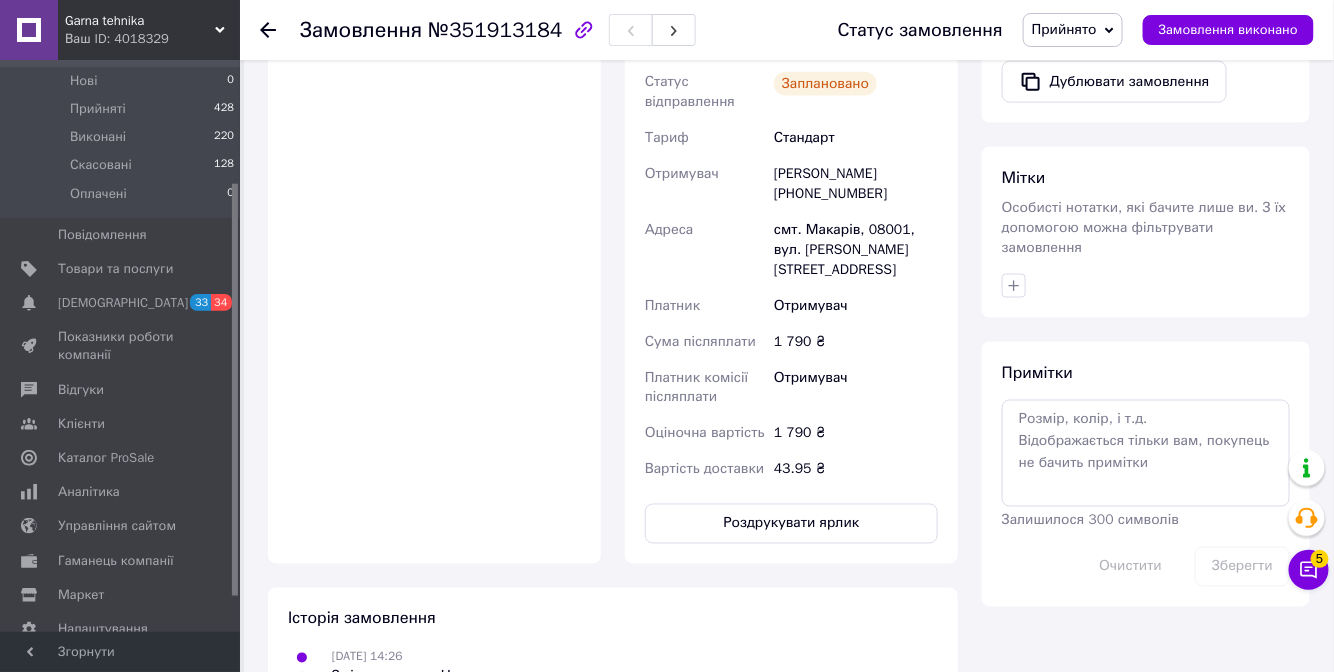 drag, startPoint x: 234, startPoint y: 295, endPoint x: 244, endPoint y: 413, distance: 118.42297 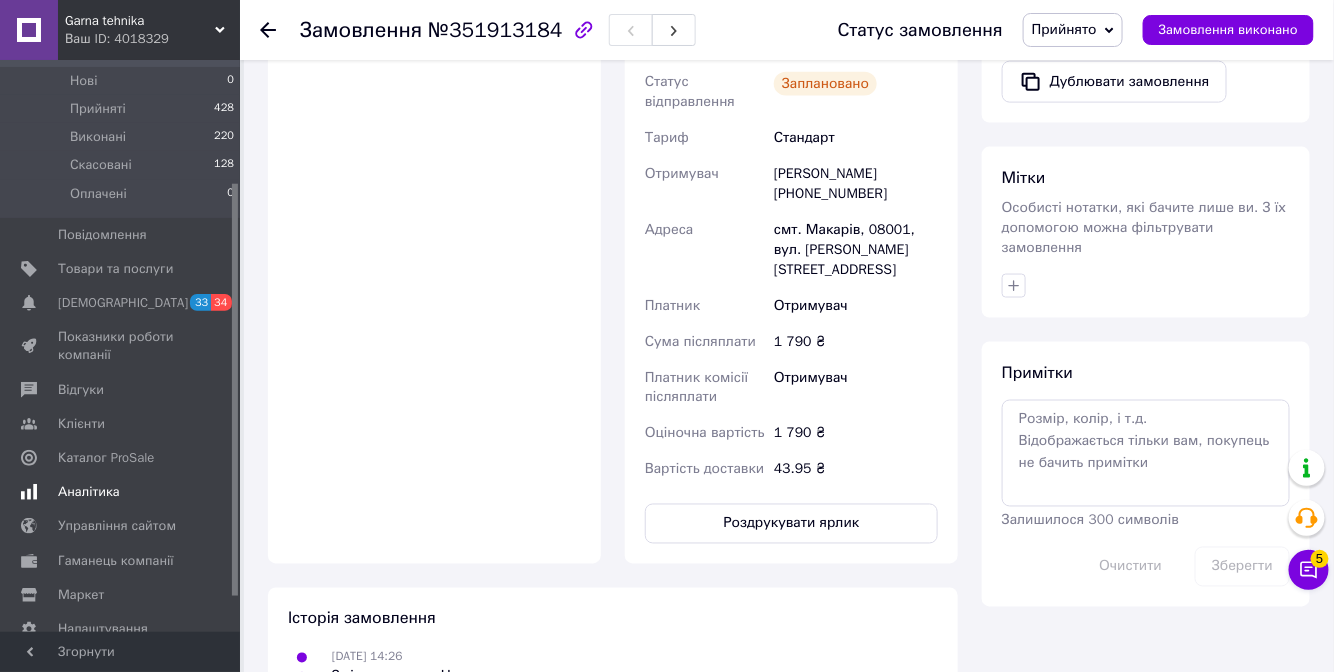 click on "Аналітика" at bounding box center (89, 492) 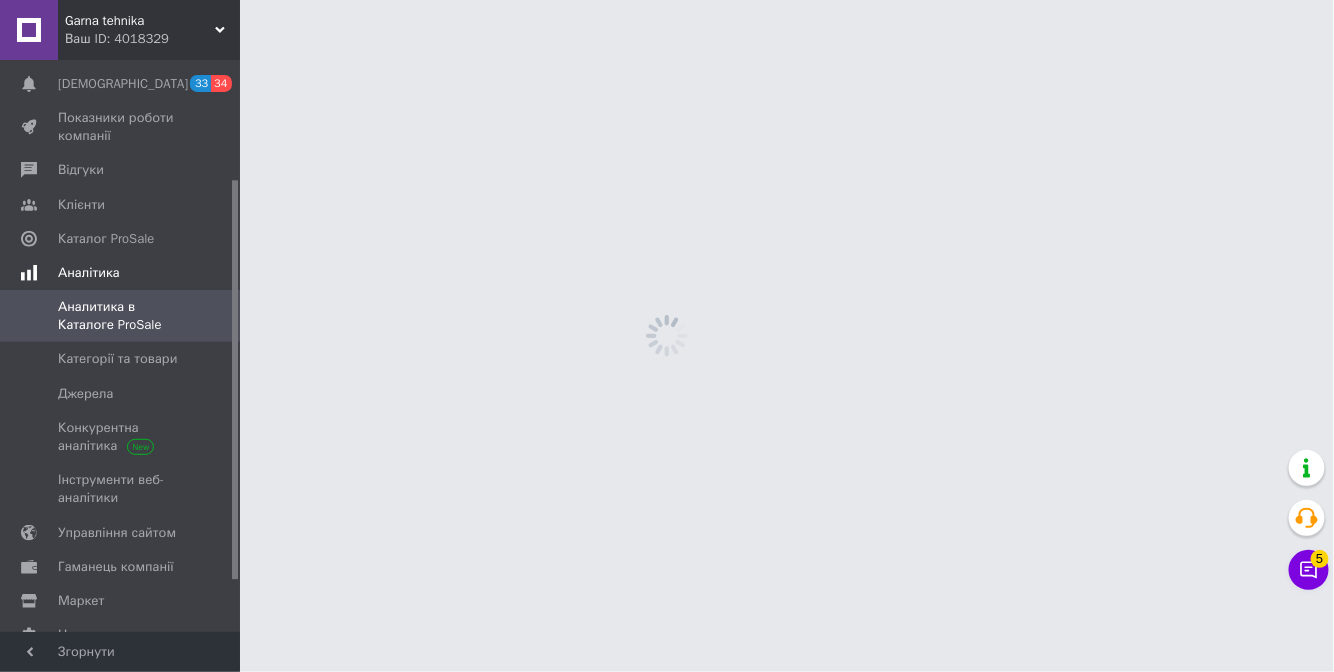 scroll, scrollTop: 0, scrollLeft: 0, axis: both 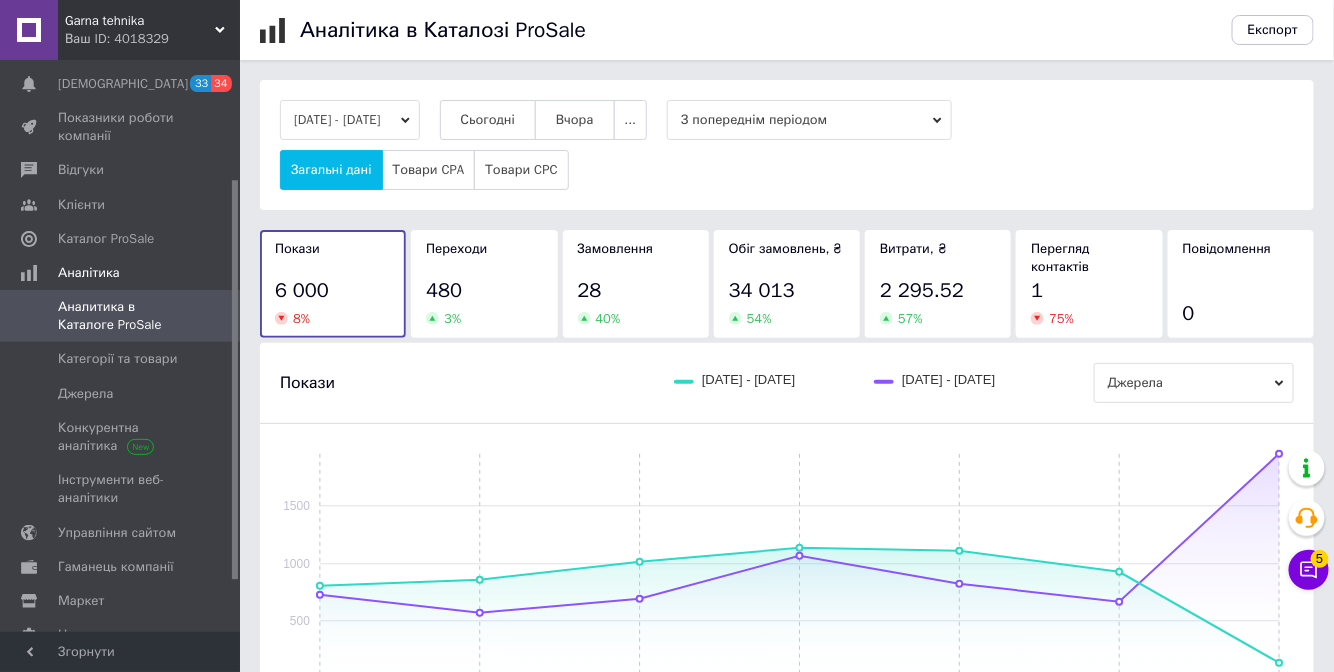 click on "04.07.2025 - 10.07.2025" at bounding box center (350, 120) 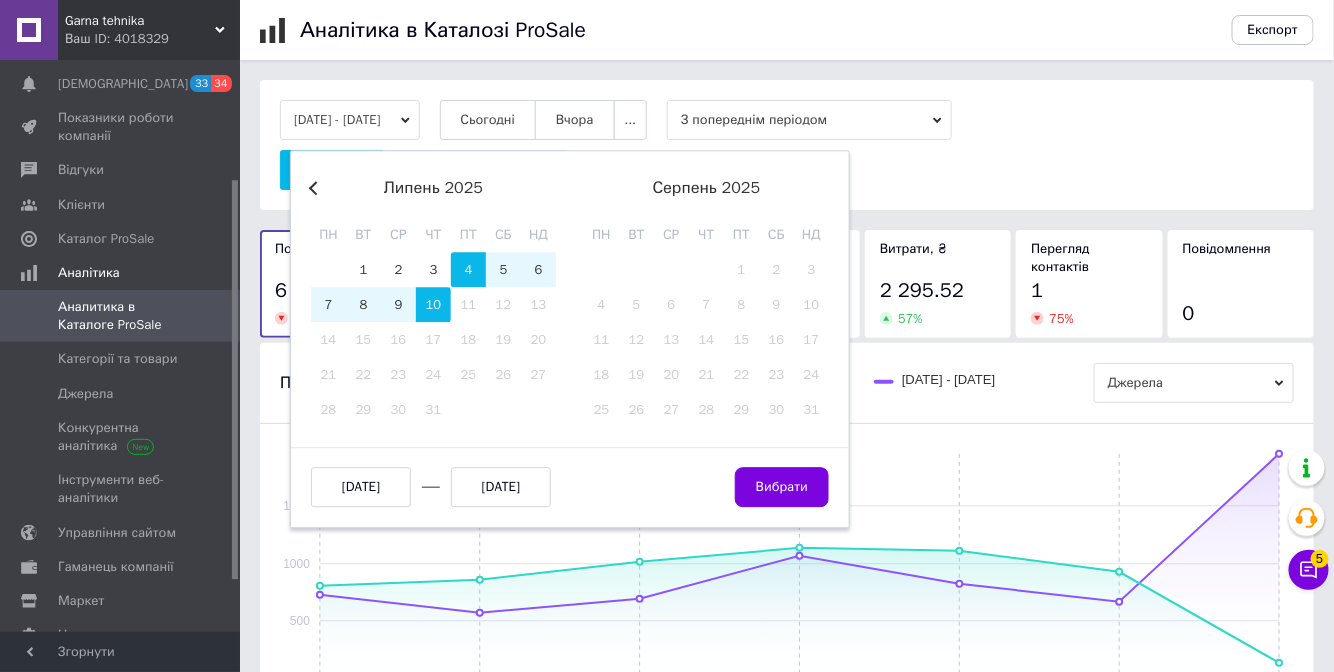 click on "липень 2025 пн вт ср чт пт сб нд" at bounding box center [433, 215] 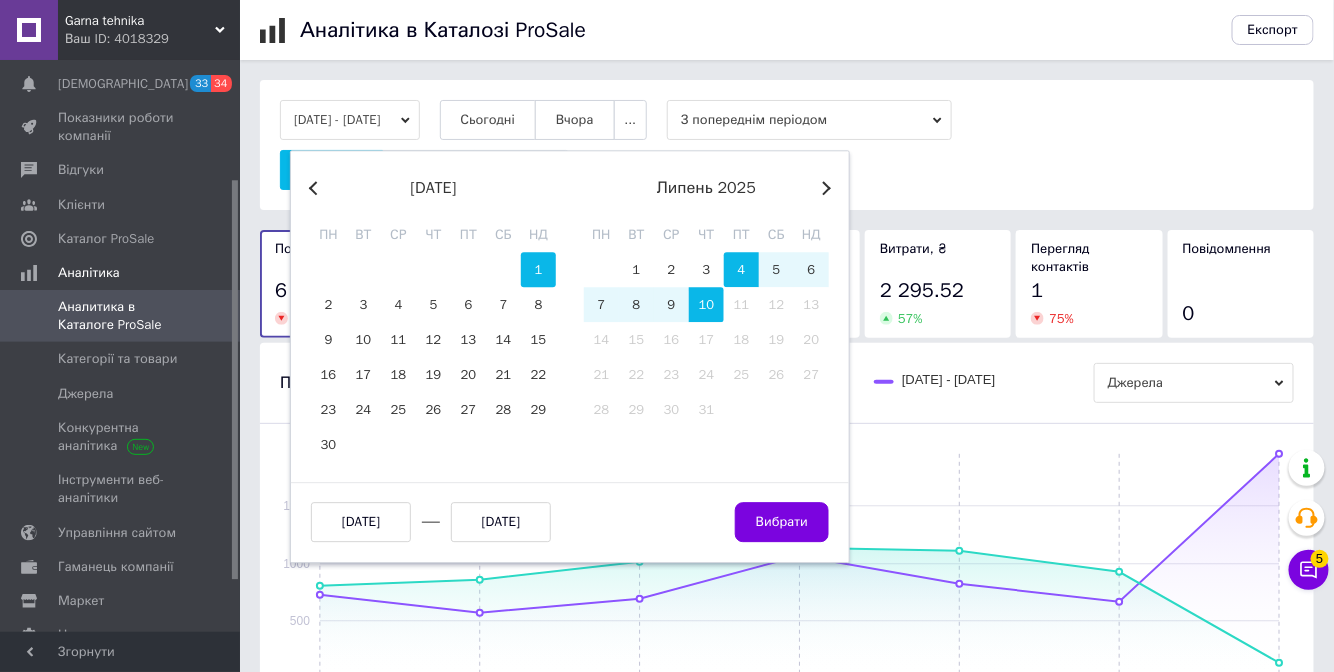 click on "1" at bounding box center (538, 269) 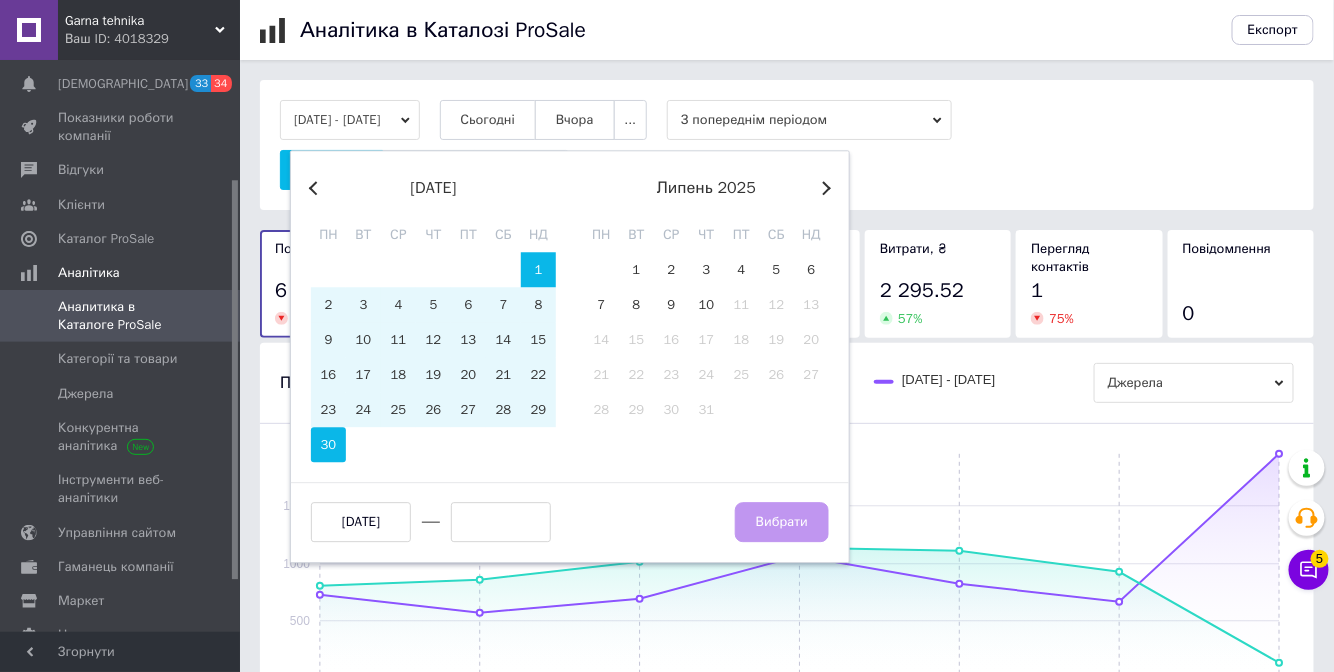 click on "30" at bounding box center [328, 444] 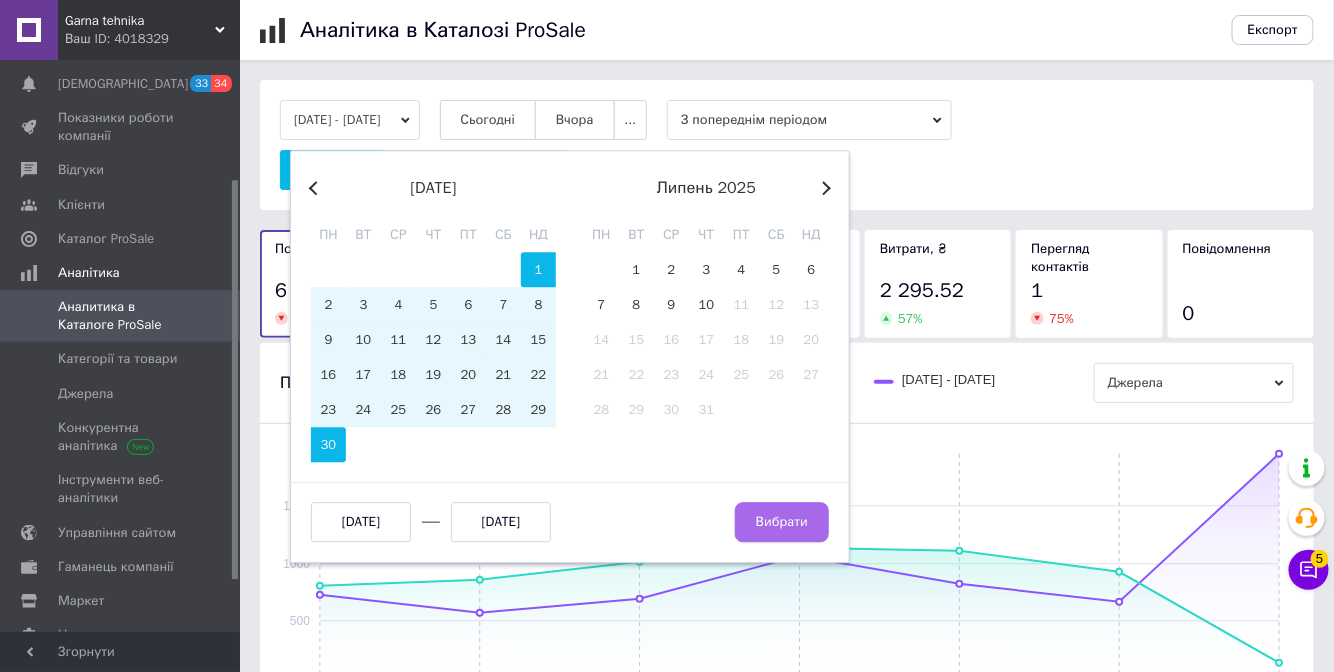 click on "Вибрати" at bounding box center [782, 522] 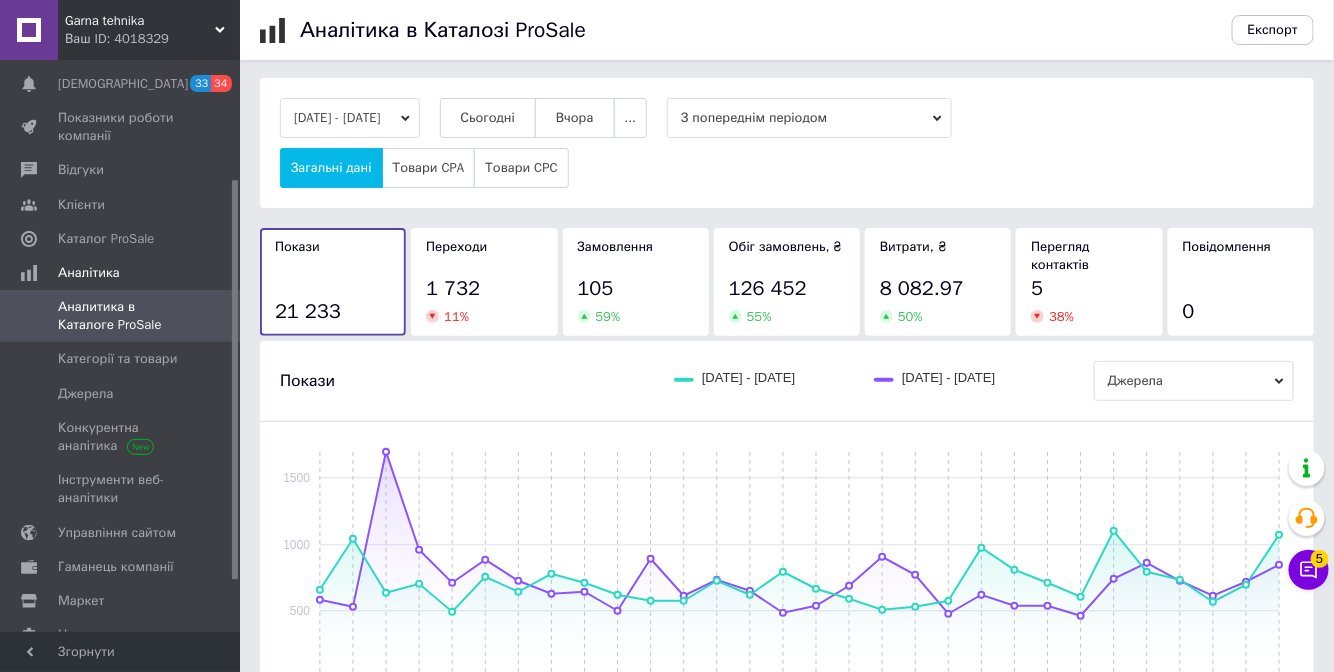 scroll, scrollTop: 0, scrollLeft: 0, axis: both 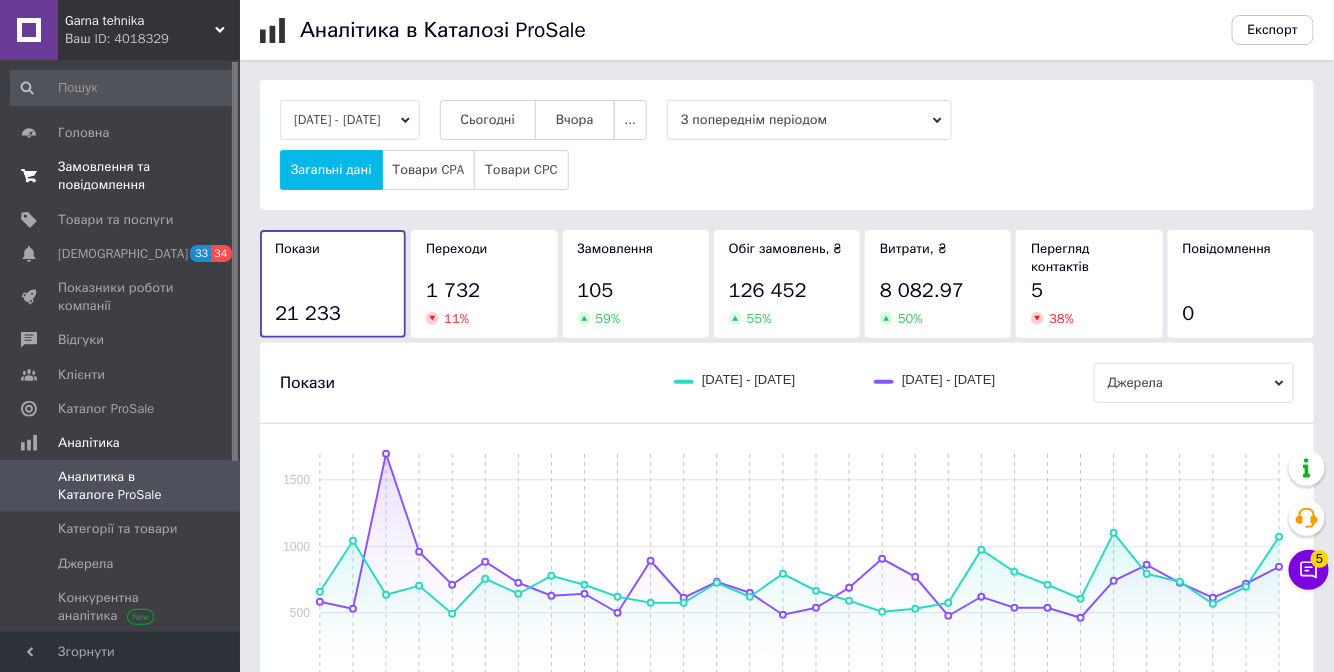 drag, startPoint x: 235, startPoint y: 296, endPoint x: 231, endPoint y: 166, distance: 130.06152 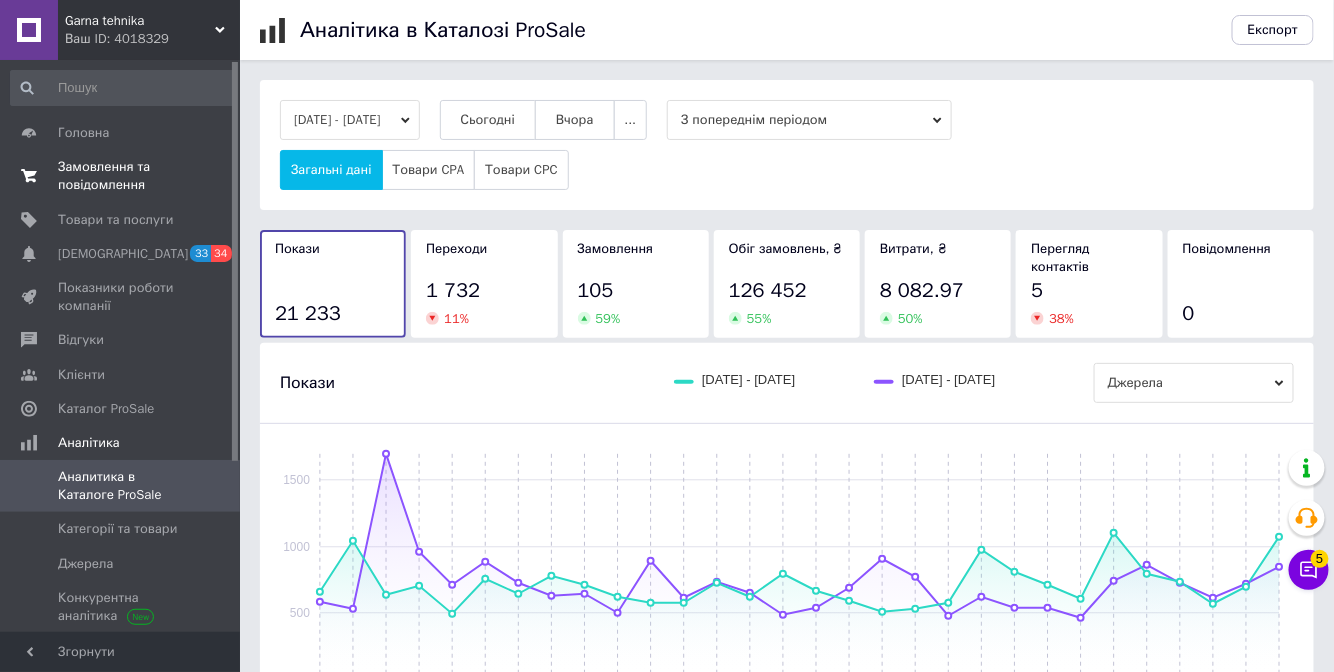 click on "Замовлення та повідомлення" at bounding box center (121, 176) 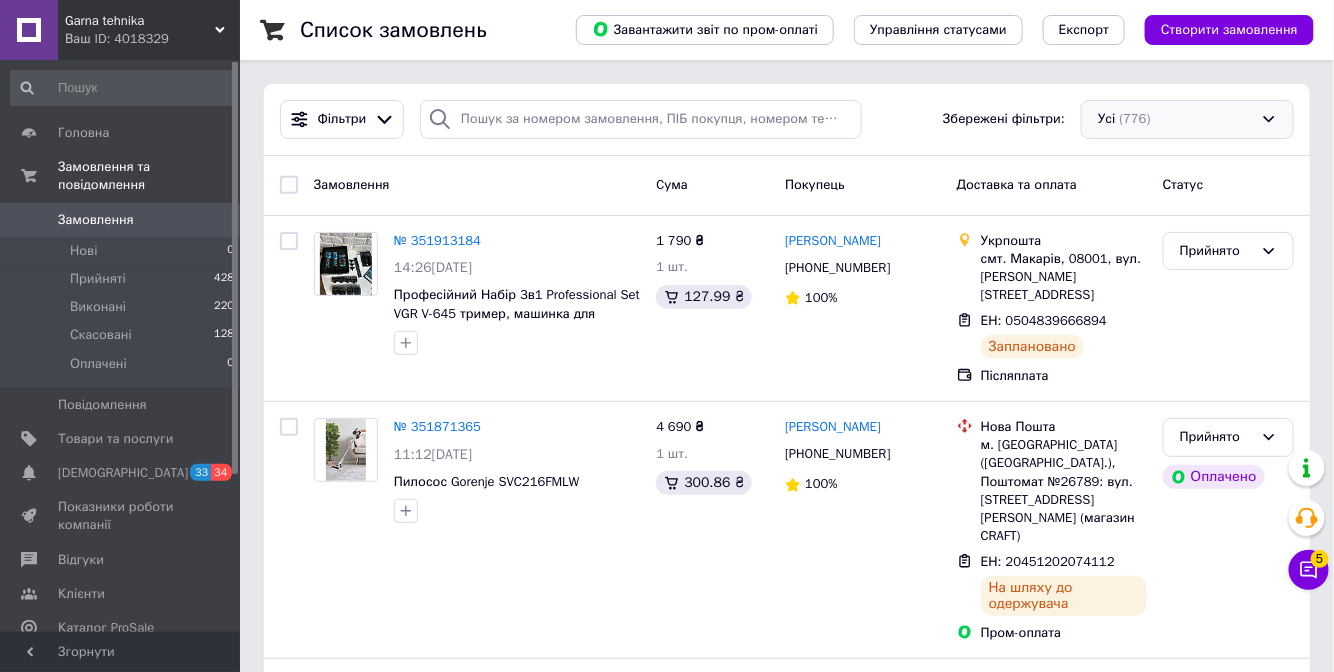 click on "Усі (776)" at bounding box center [1187, 119] 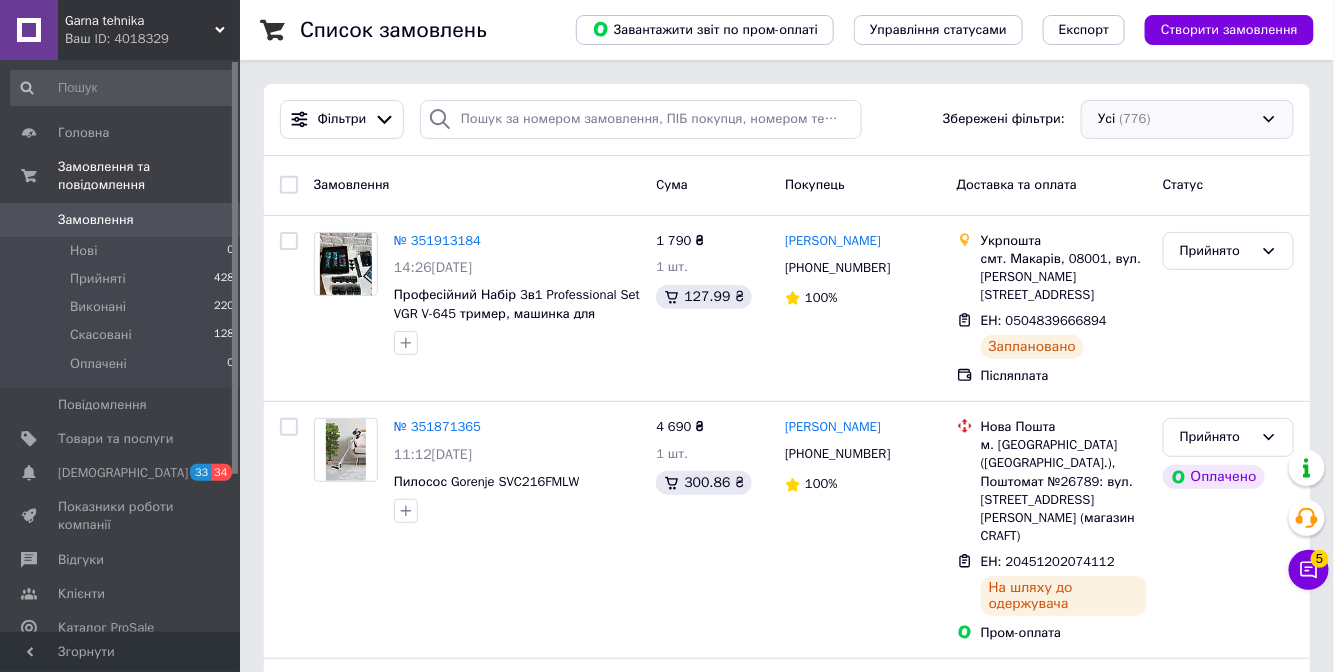 click on "Усі (776)" at bounding box center [1187, 119] 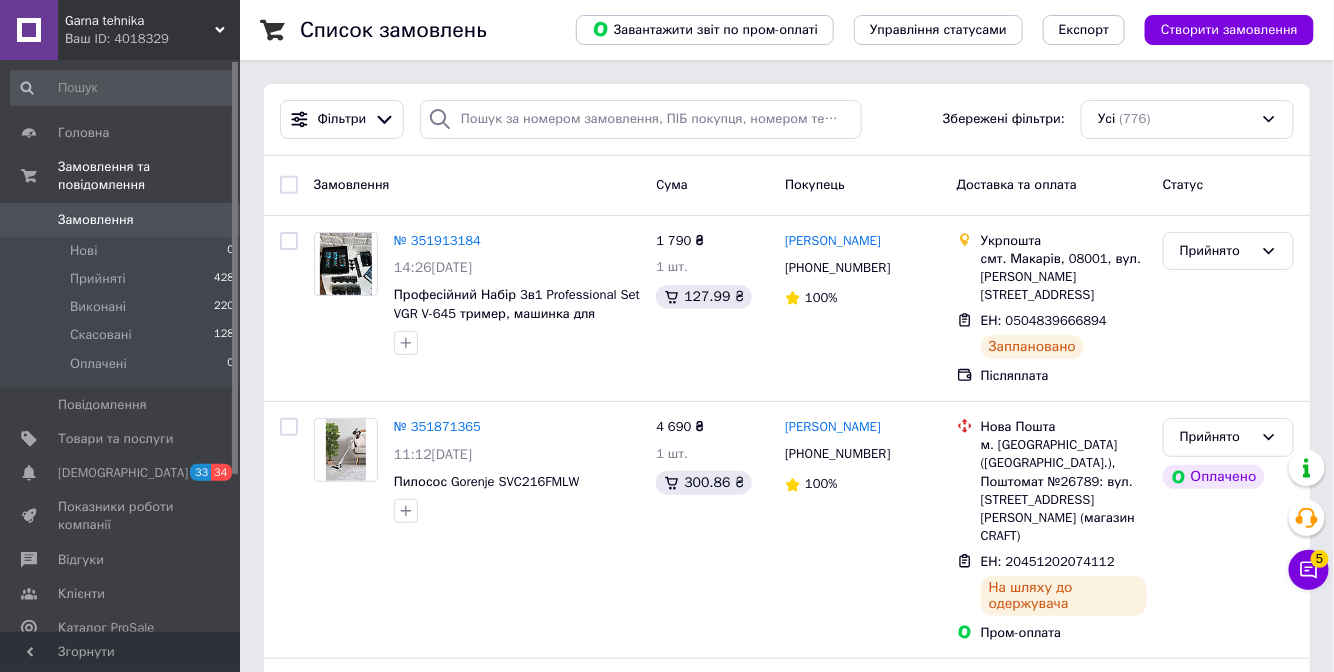 click on "Фільтри" at bounding box center [342, 119] 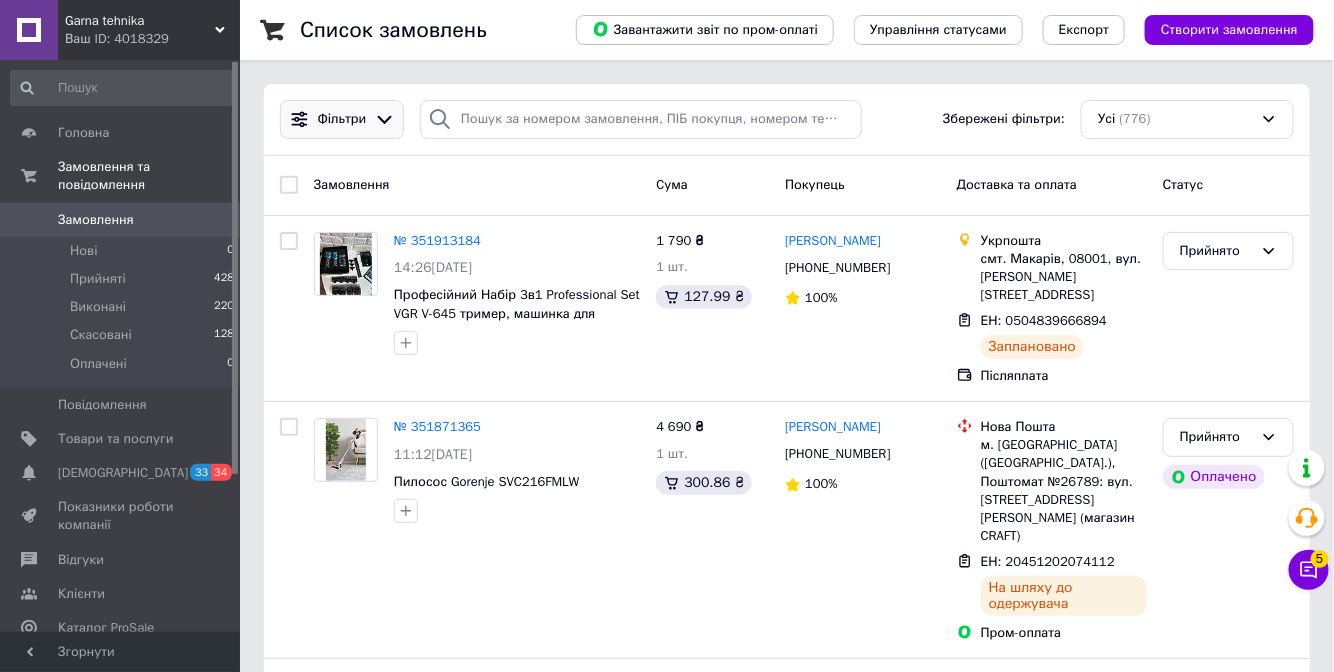 click 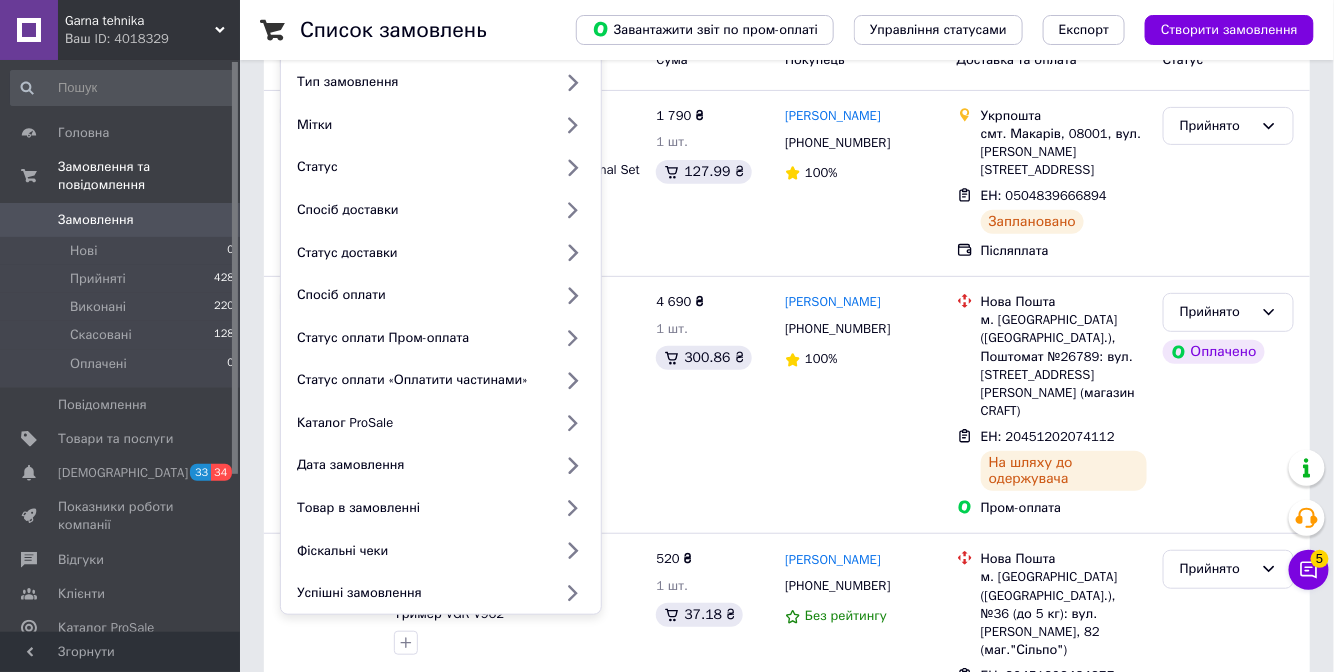 scroll, scrollTop: 217, scrollLeft: 0, axis: vertical 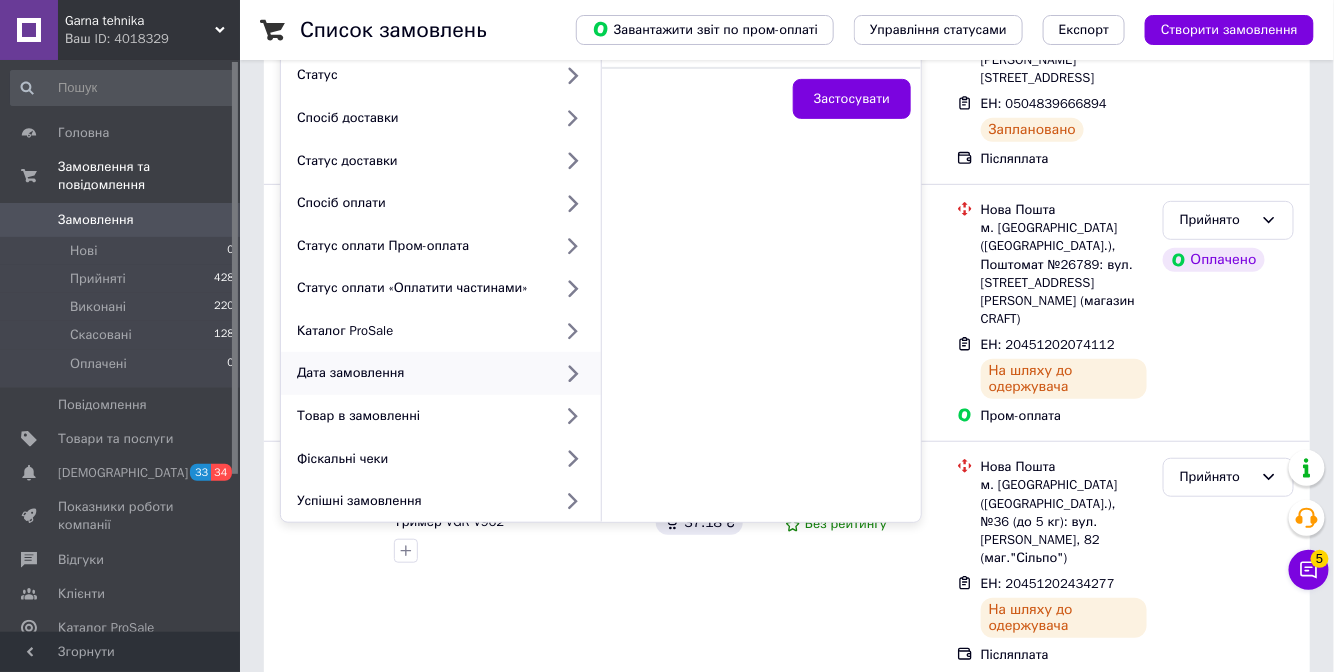 click on "Дата замовлення" at bounding box center [420, 373] 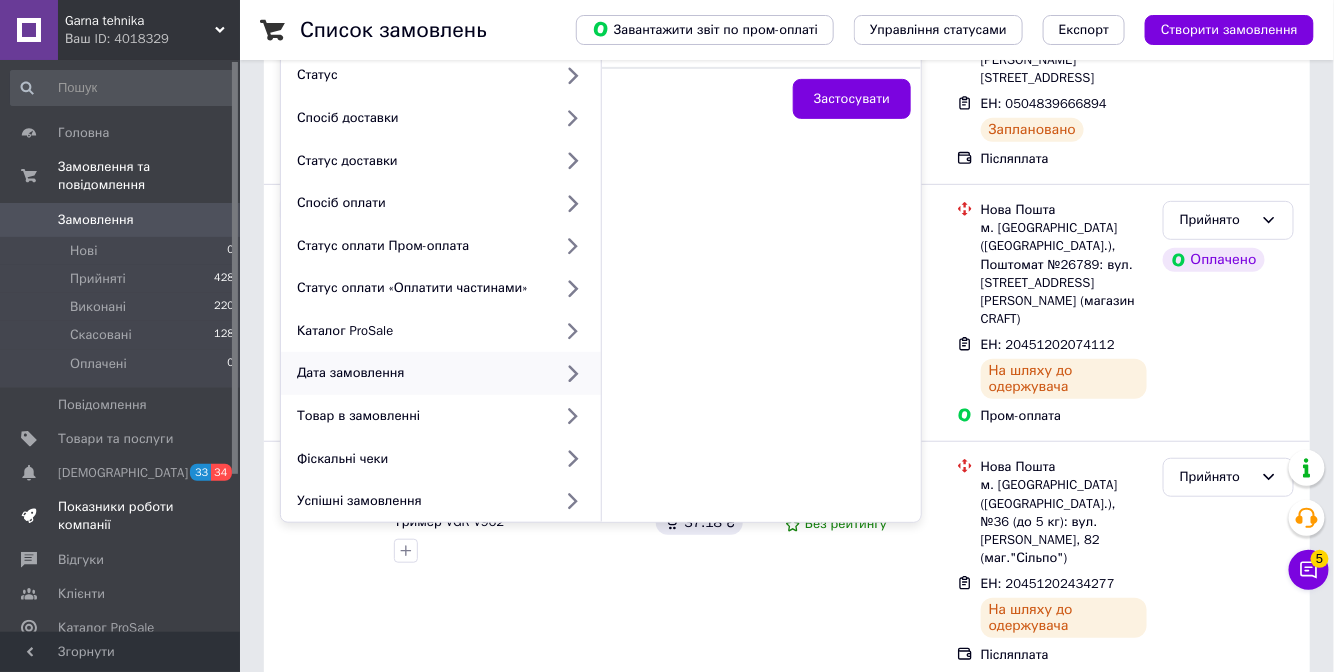 click on "Показники роботи компанії" at bounding box center [121, 516] 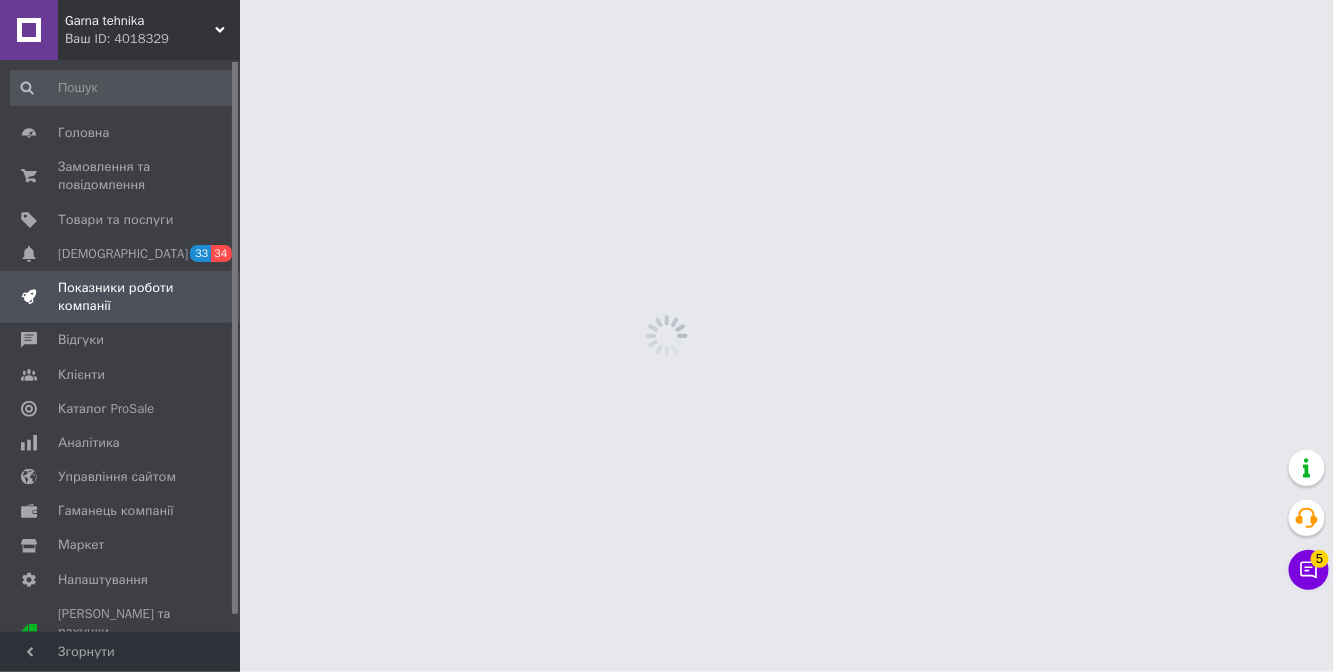 scroll, scrollTop: 0, scrollLeft: 0, axis: both 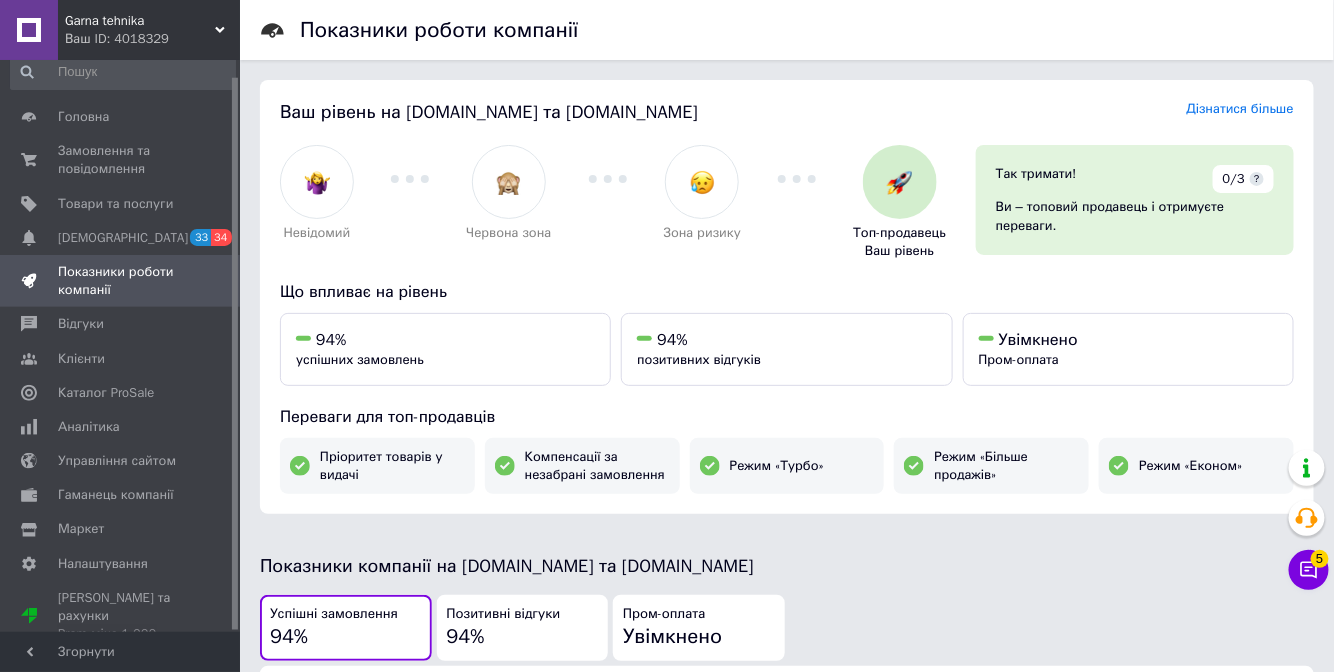 drag, startPoint x: 234, startPoint y: 528, endPoint x: 240, endPoint y: 614, distance: 86.209045 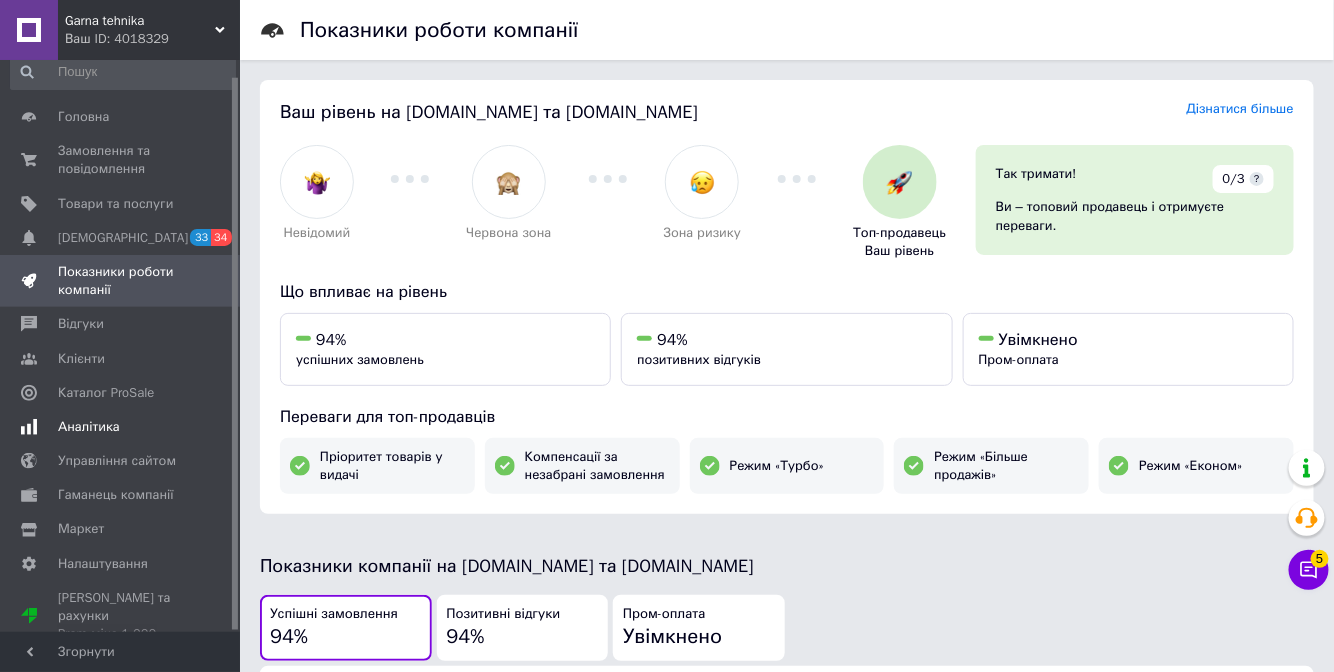 click on "Аналітика" at bounding box center (89, 427) 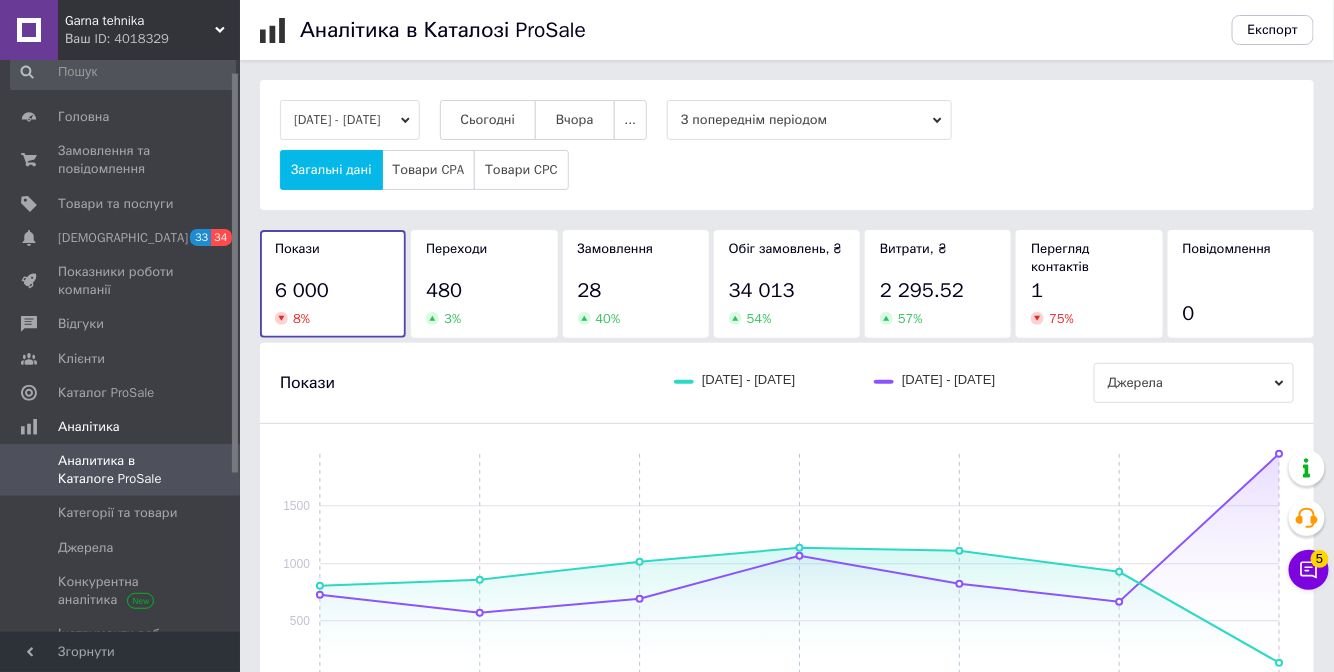 click on "З попереднім періодом" at bounding box center (809, 120) 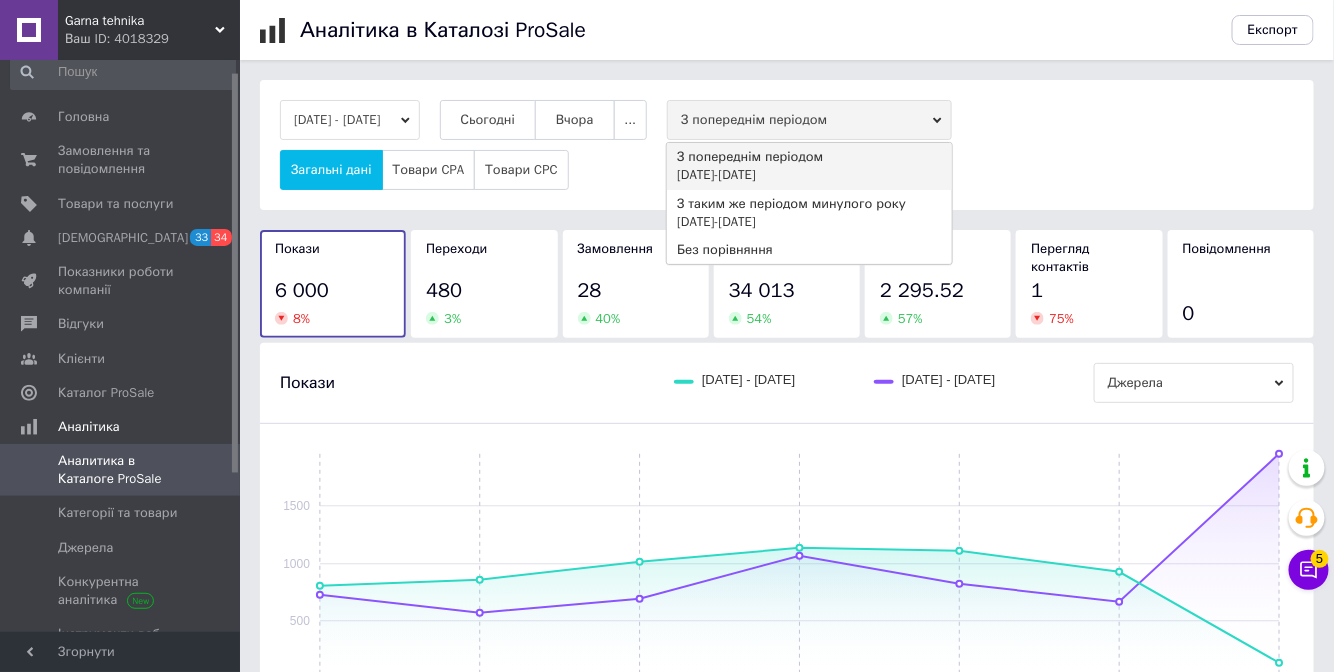 click on "З попереднім періодом" at bounding box center (809, 120) 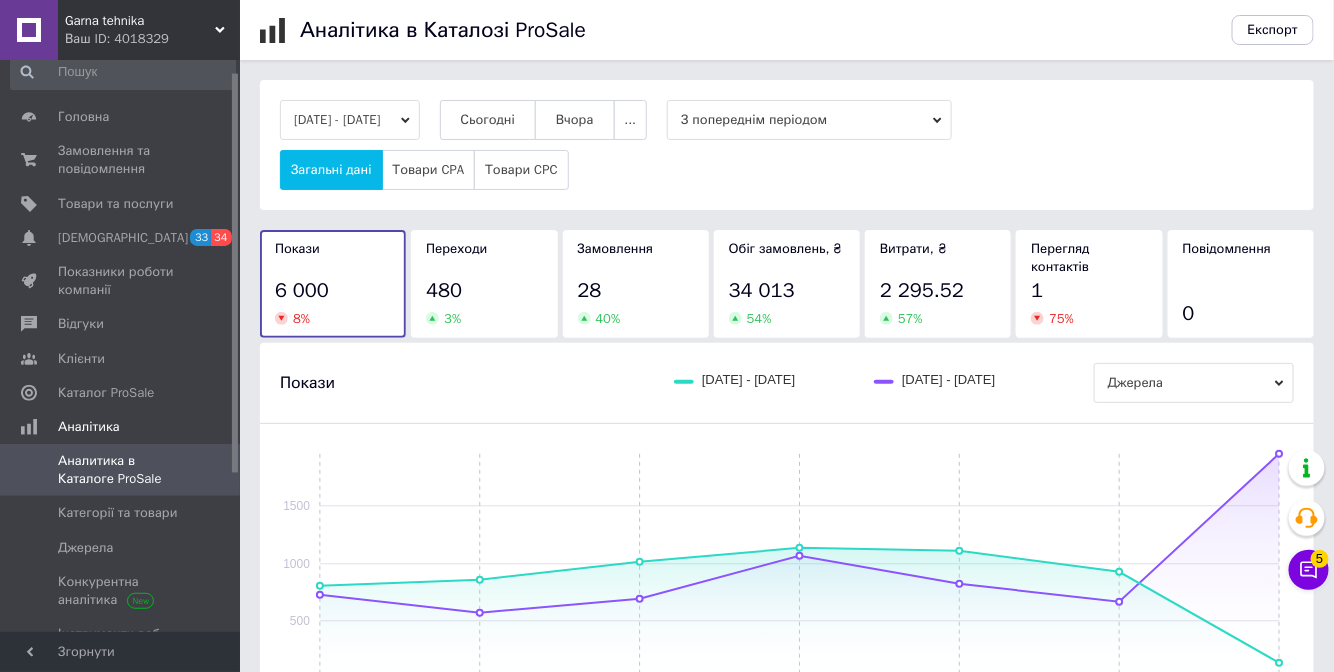 click on "04.07.2025 - 10.07.2025" at bounding box center (350, 120) 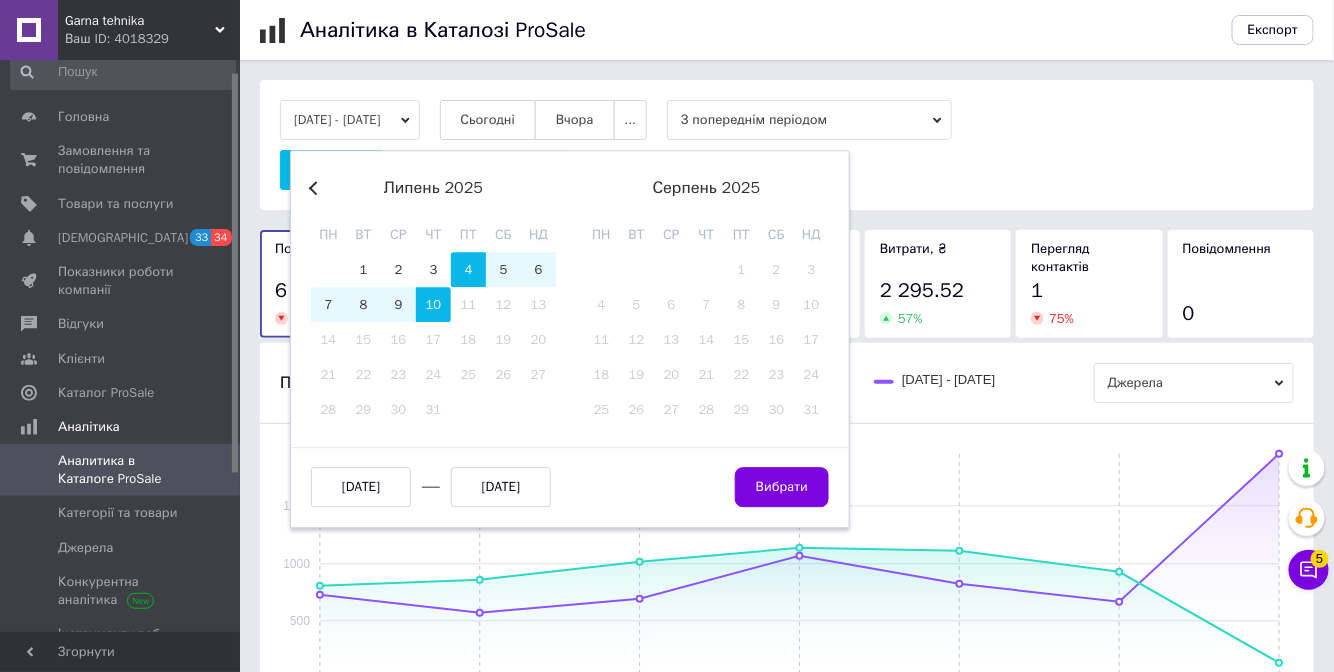 click on "Previous Month" at bounding box center [316, 188] 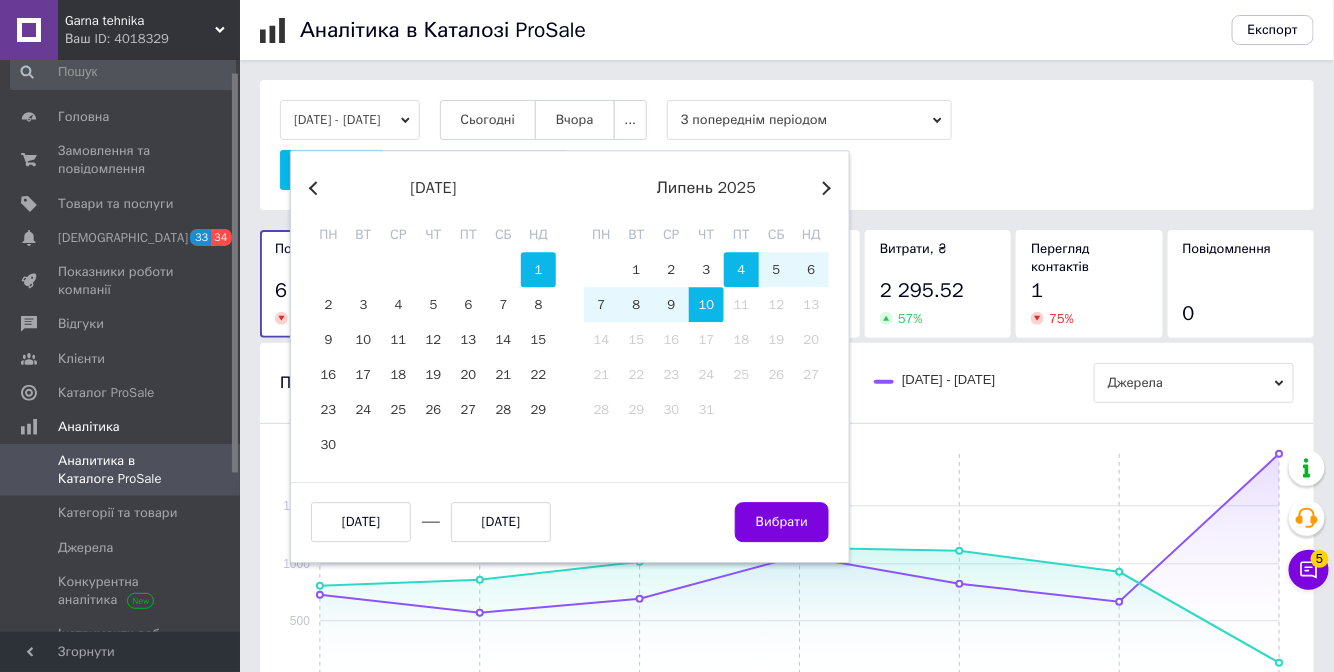 click on "1" at bounding box center (538, 269) 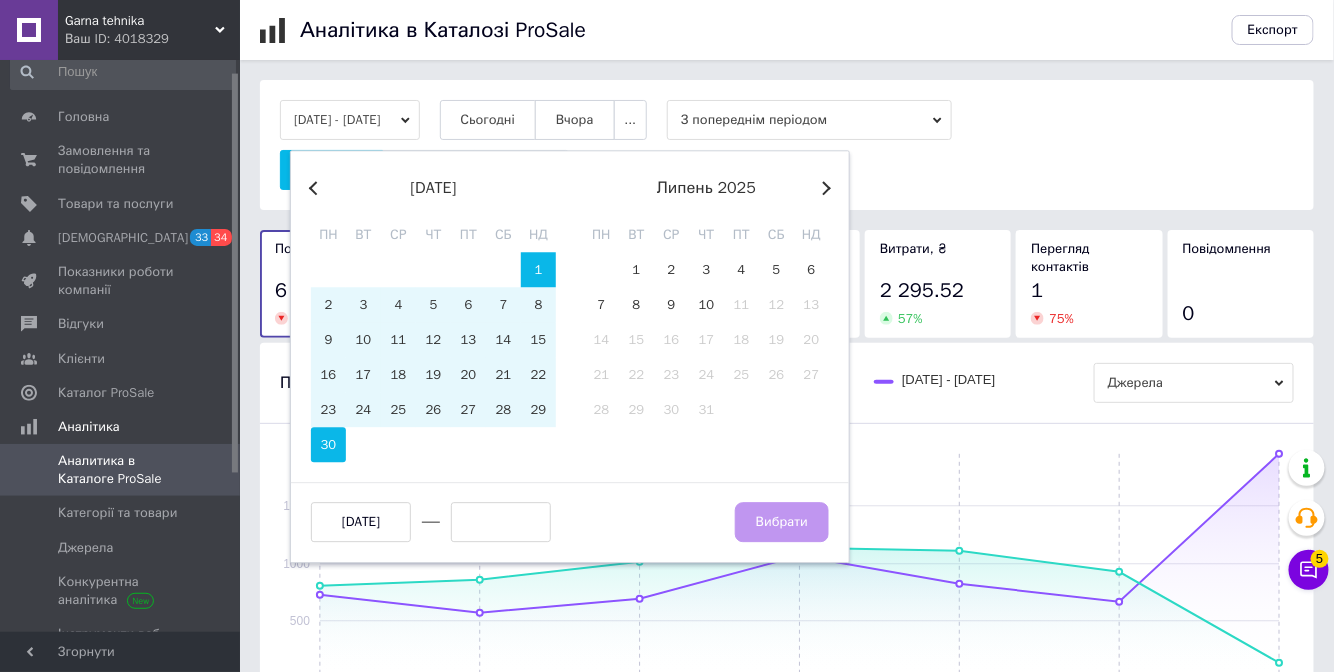 click on "30" at bounding box center (328, 444) 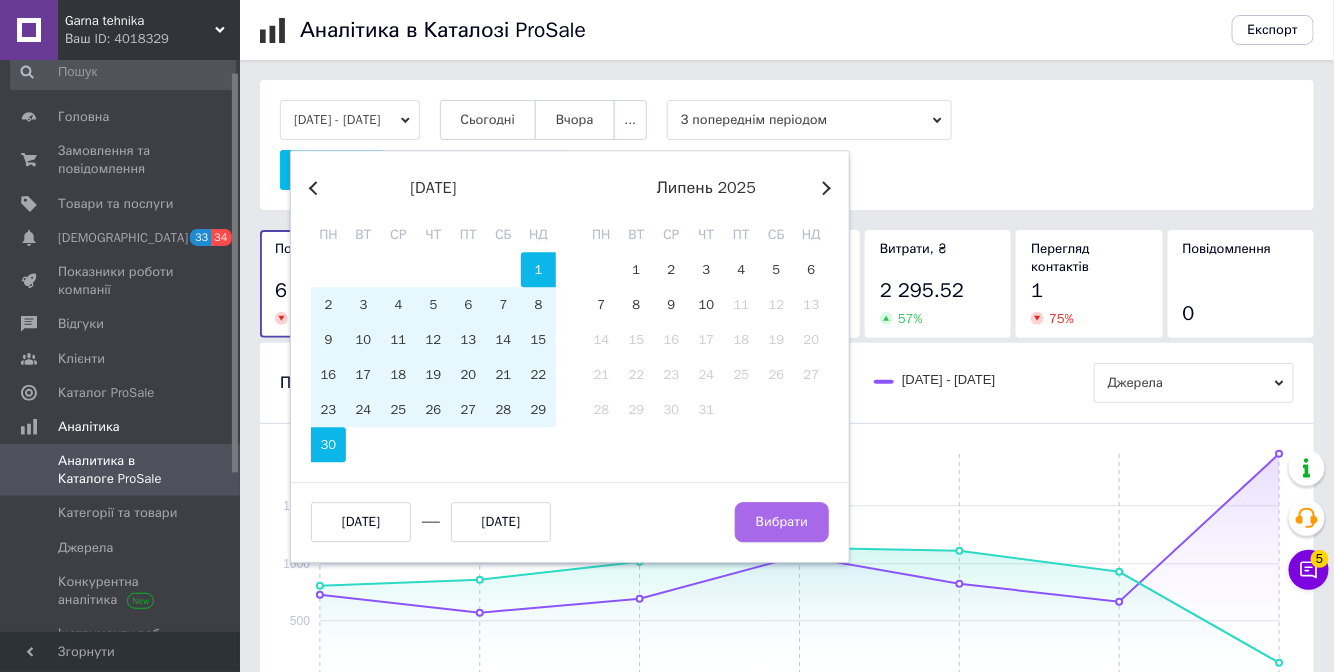click on "Вибрати" at bounding box center [782, 522] 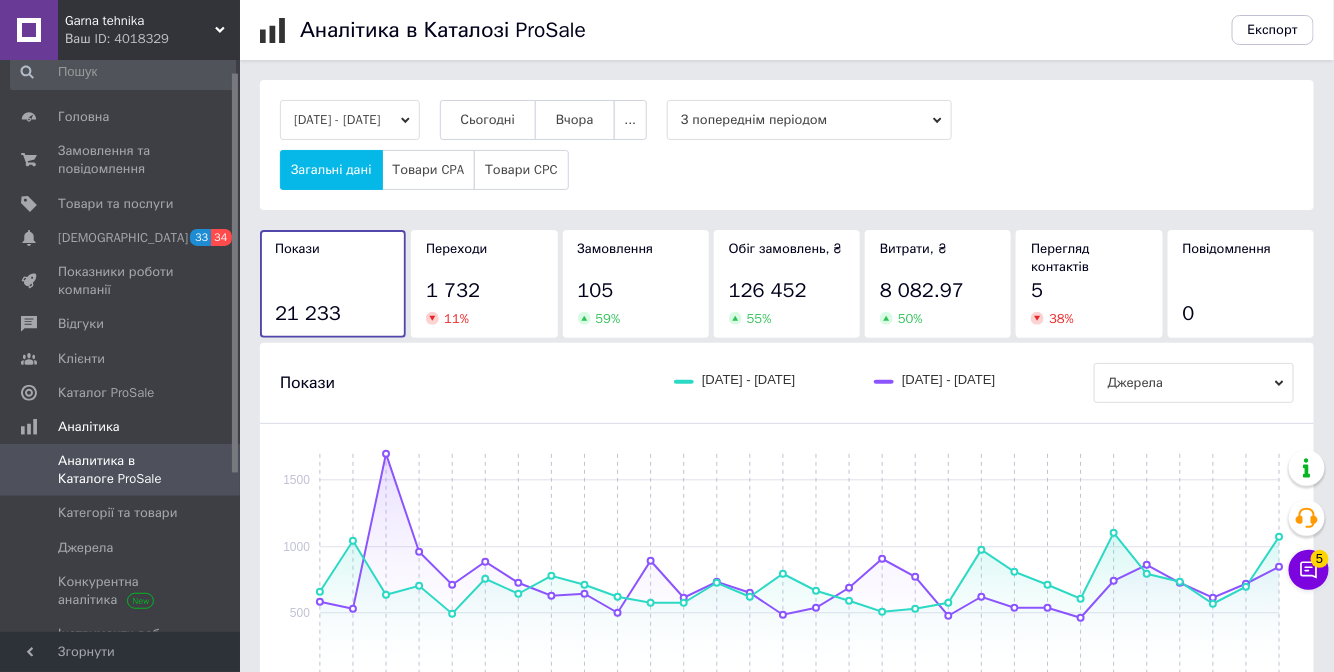 click 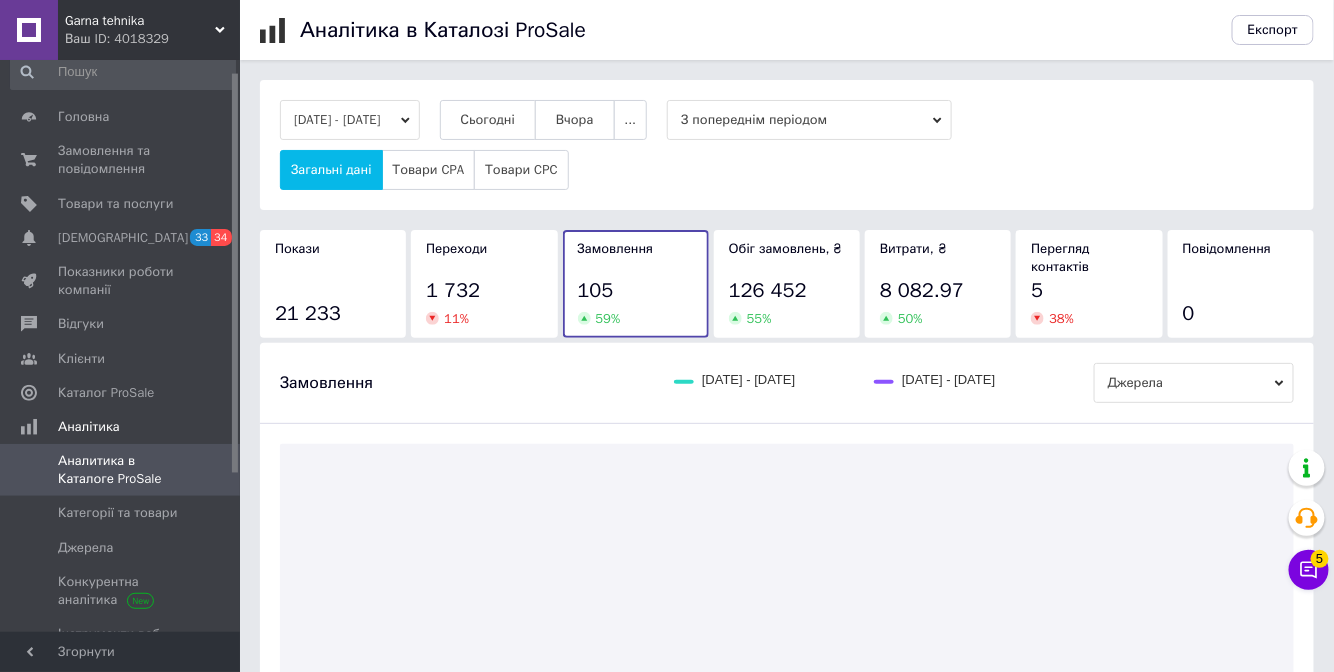 click 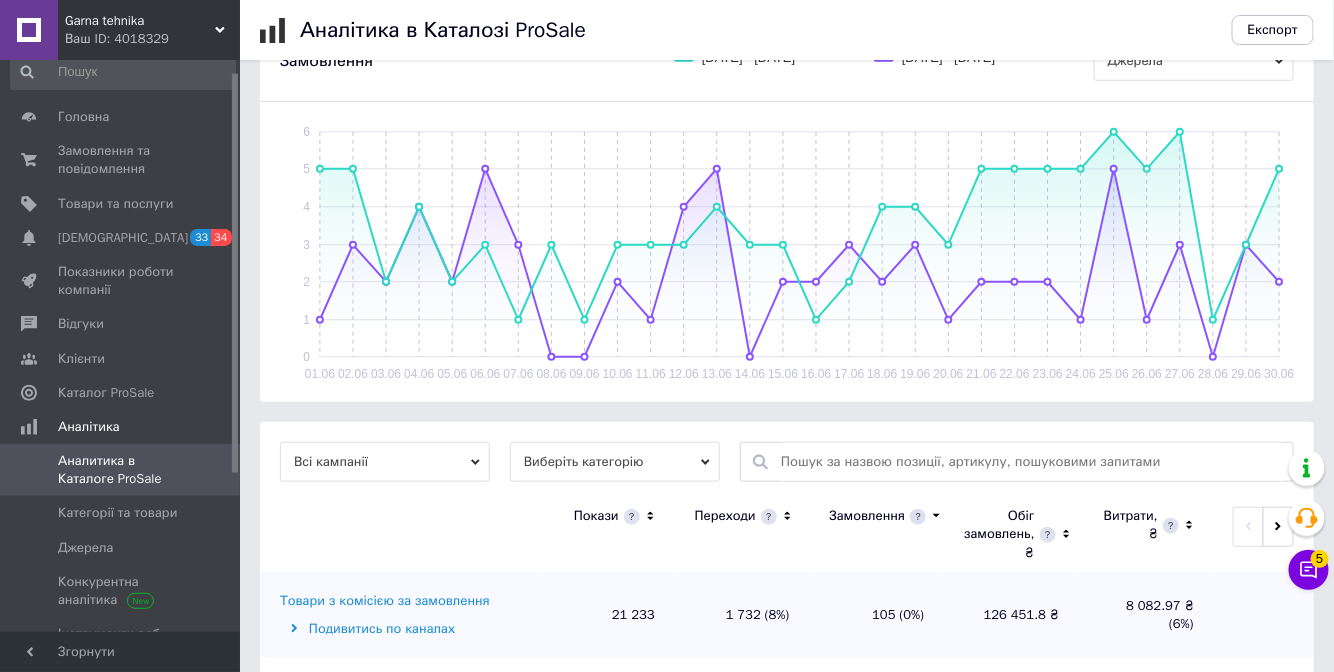 scroll, scrollTop: 328, scrollLeft: 0, axis: vertical 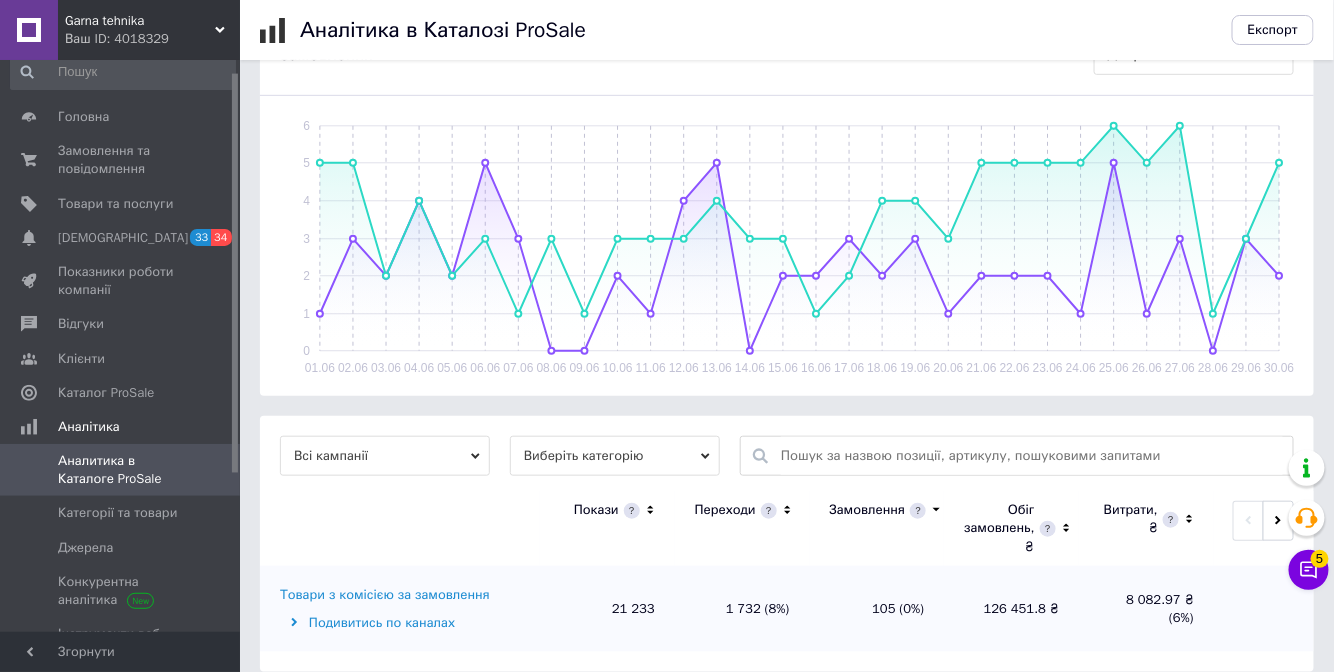 click on "Товари з комісією за замовлення" at bounding box center (385, 595) 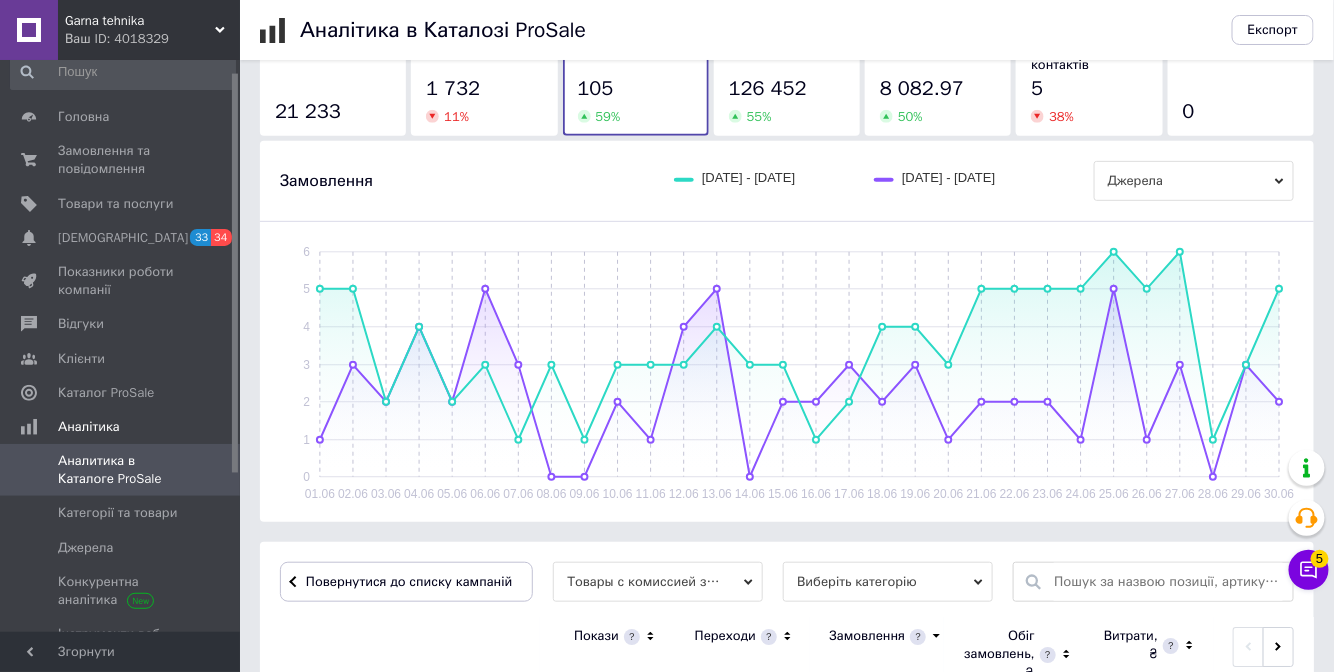 scroll, scrollTop: 328, scrollLeft: 0, axis: vertical 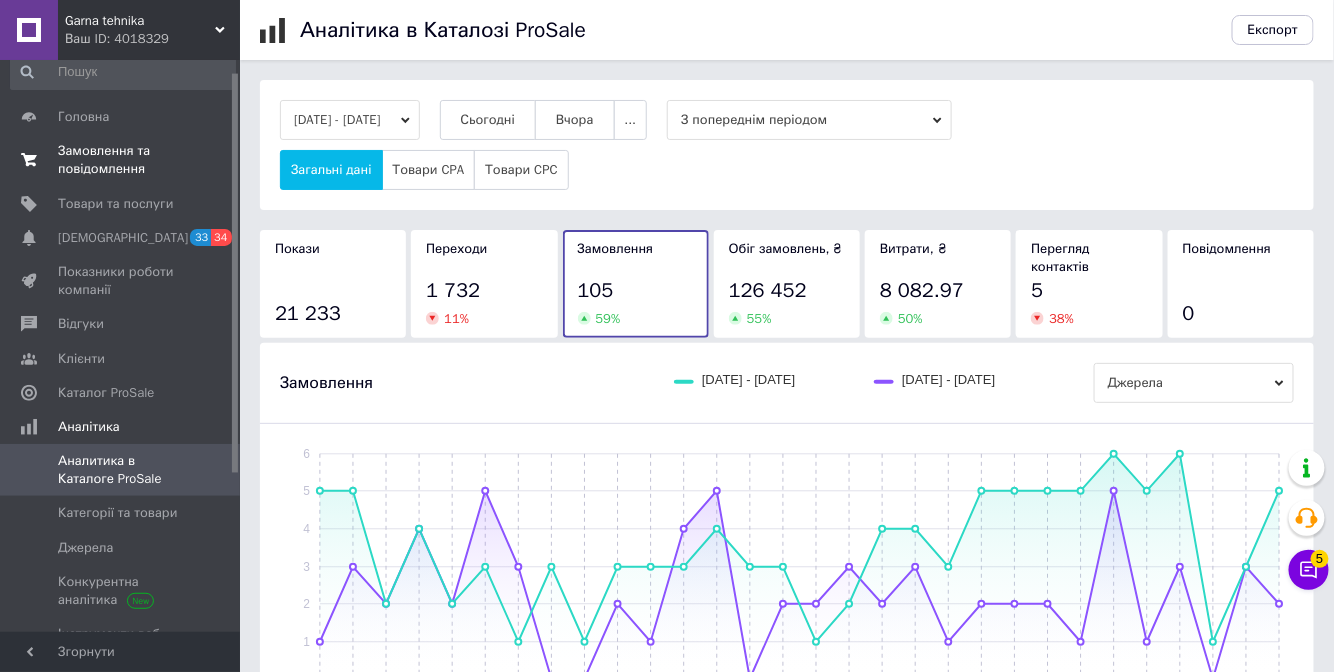 click on "Замовлення та повідомлення" at bounding box center (121, 160) 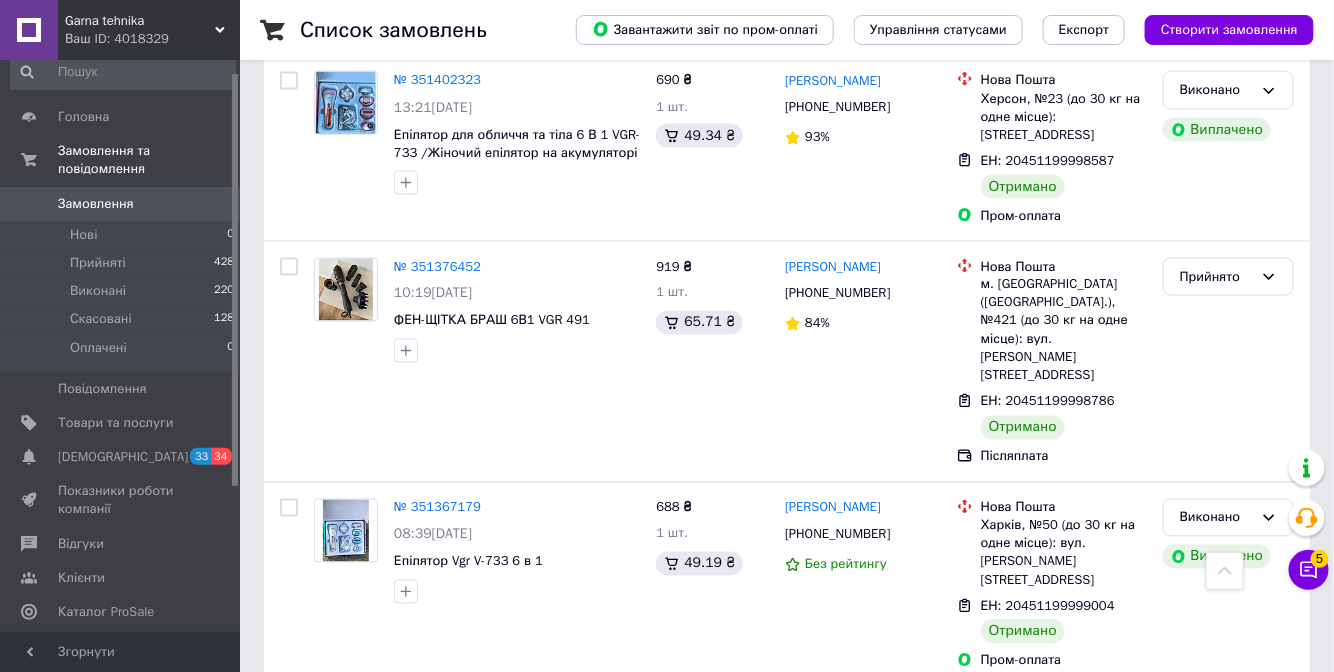 scroll, scrollTop: 3621, scrollLeft: 0, axis: vertical 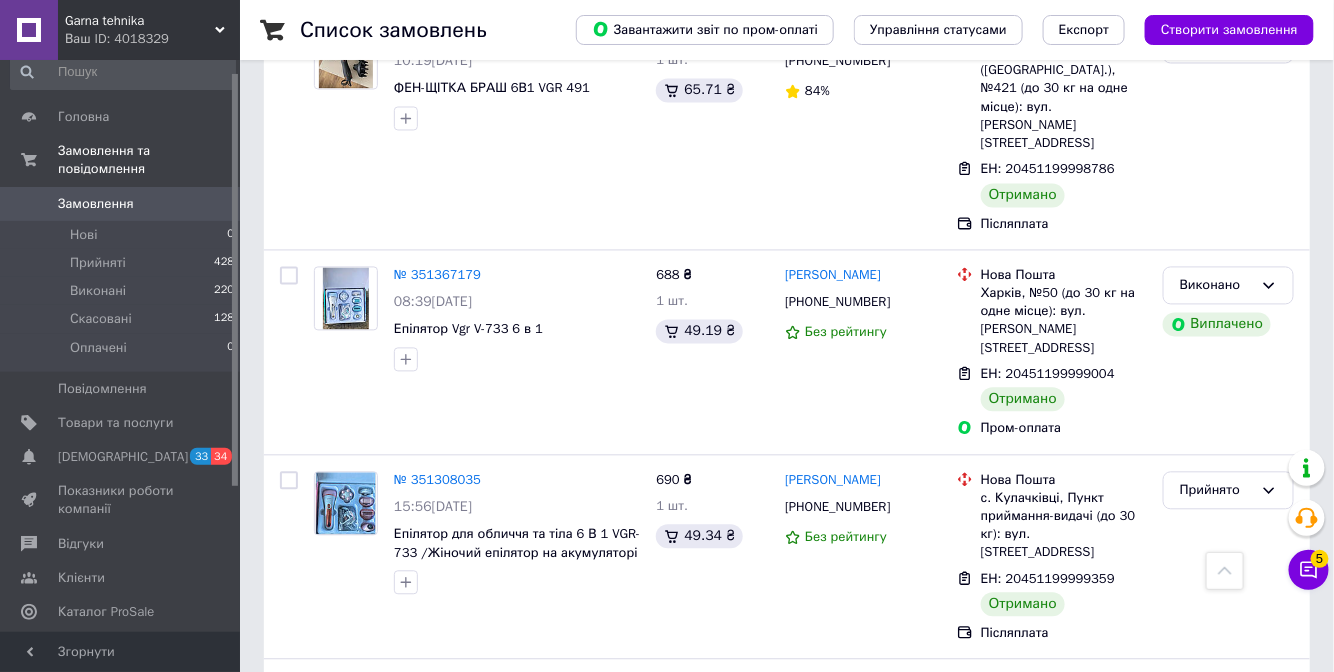 click on "3" at bounding box center [372, 945] 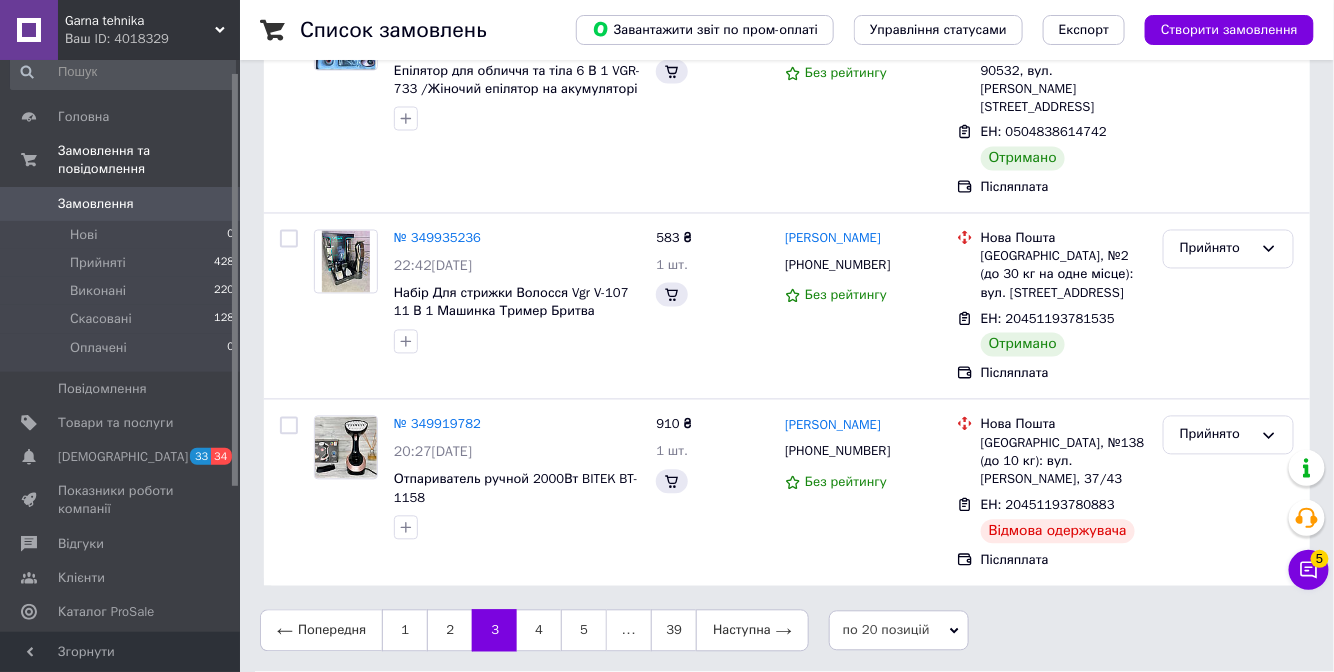 scroll, scrollTop: 0, scrollLeft: 0, axis: both 